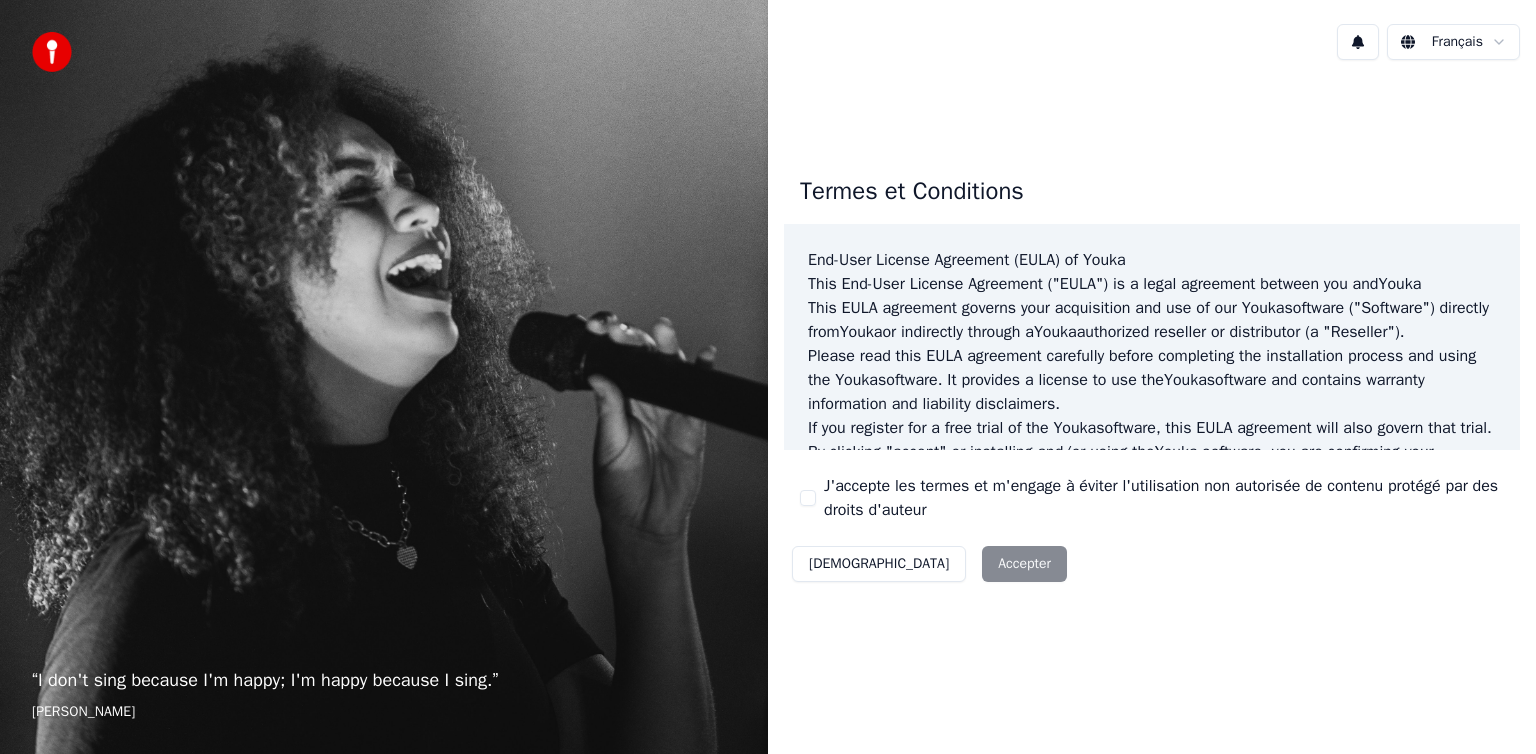 scroll, scrollTop: 0, scrollLeft: 0, axis: both 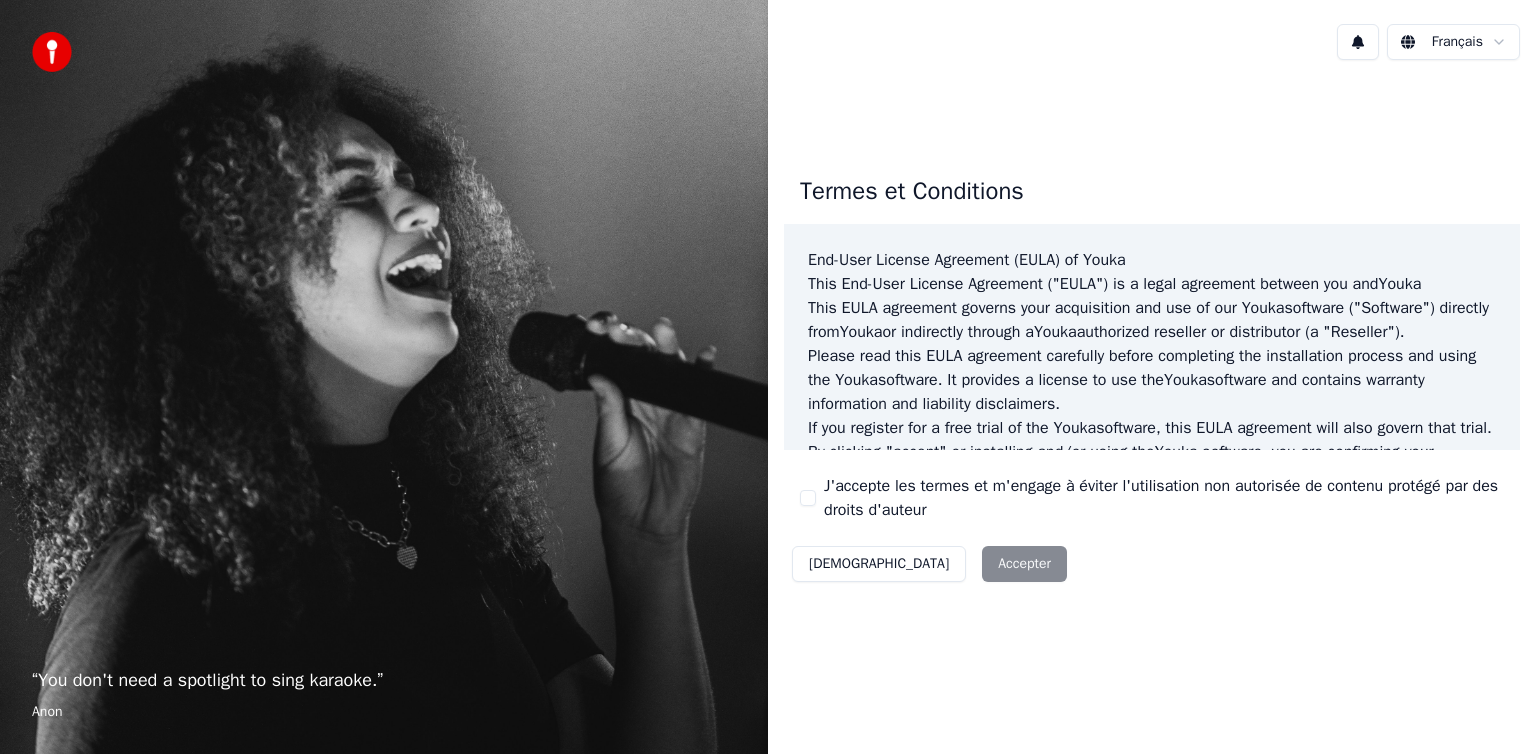 click on "J'accepte les termes et m'engage à éviter l'utilisation non autorisée de contenu protégé par des droits d'auteur" at bounding box center (808, 498) 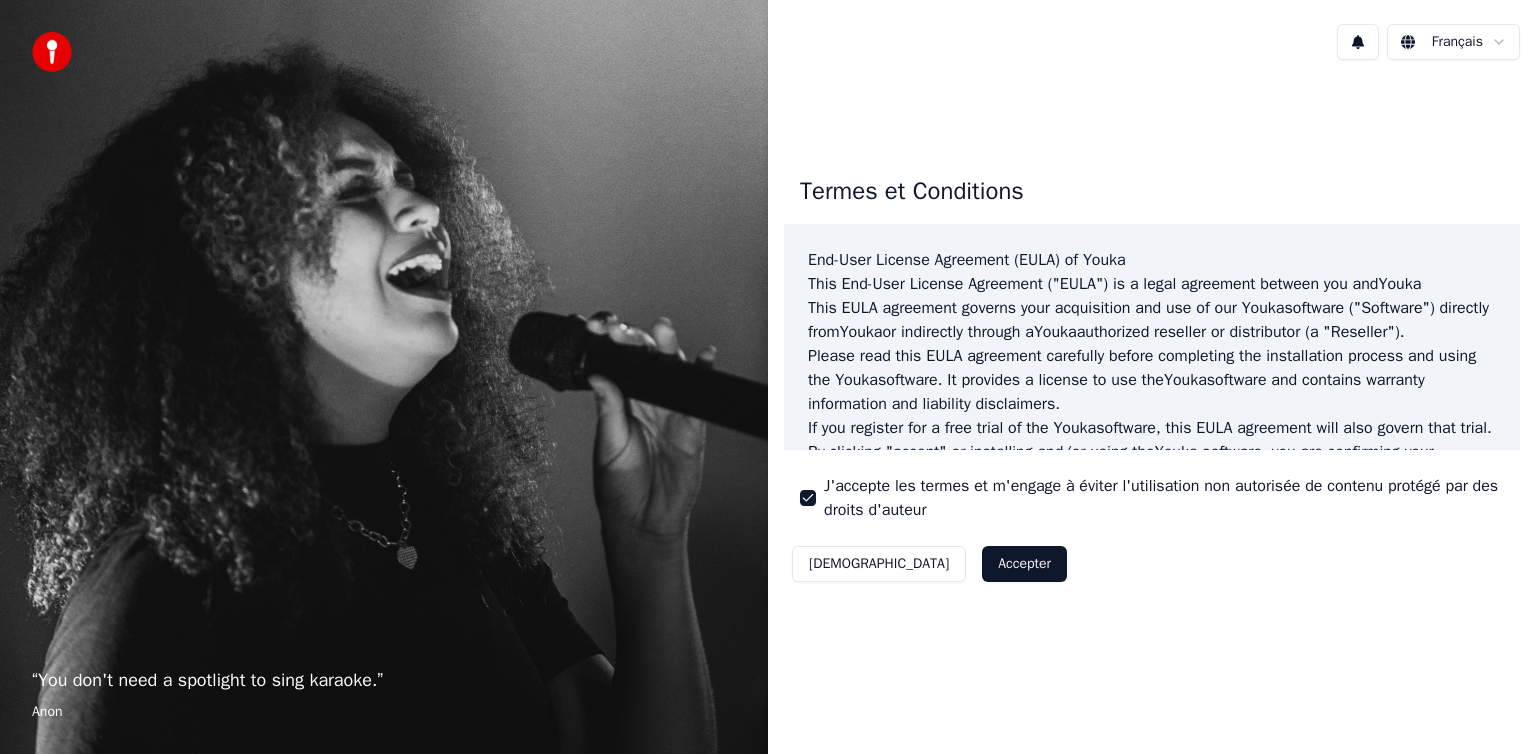 click on "Accepter" at bounding box center [1024, 564] 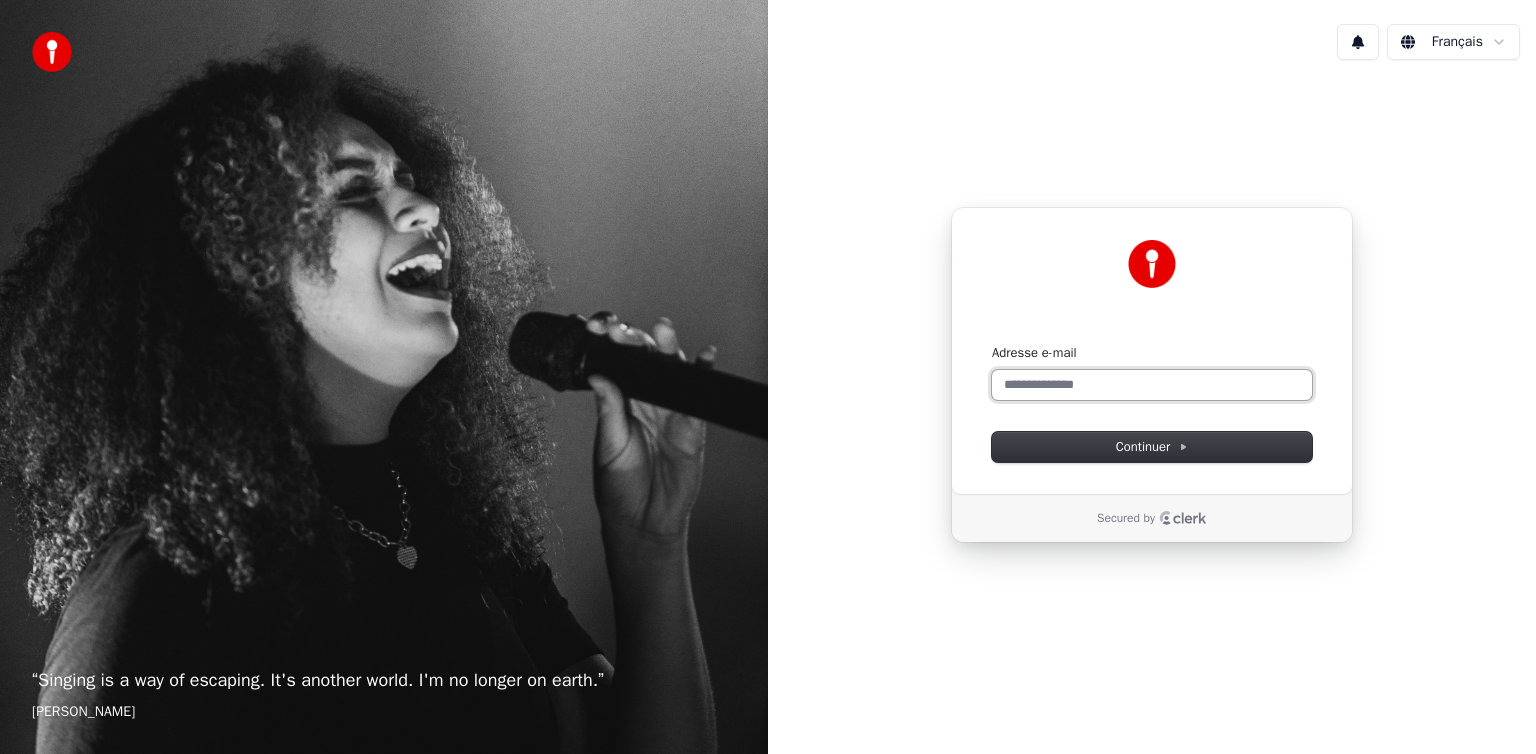 click on "Adresse e-mail" at bounding box center (1152, 385) 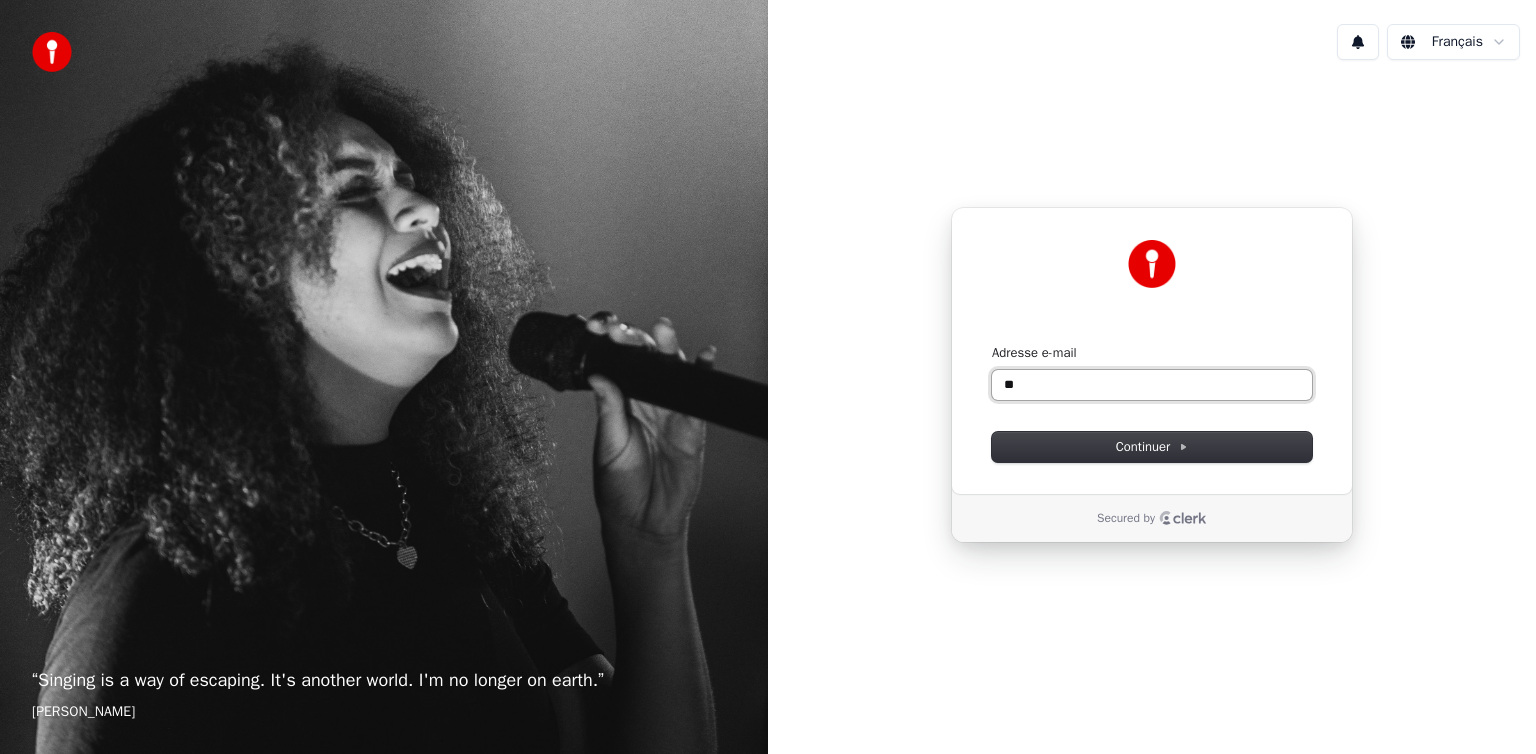 type on "*" 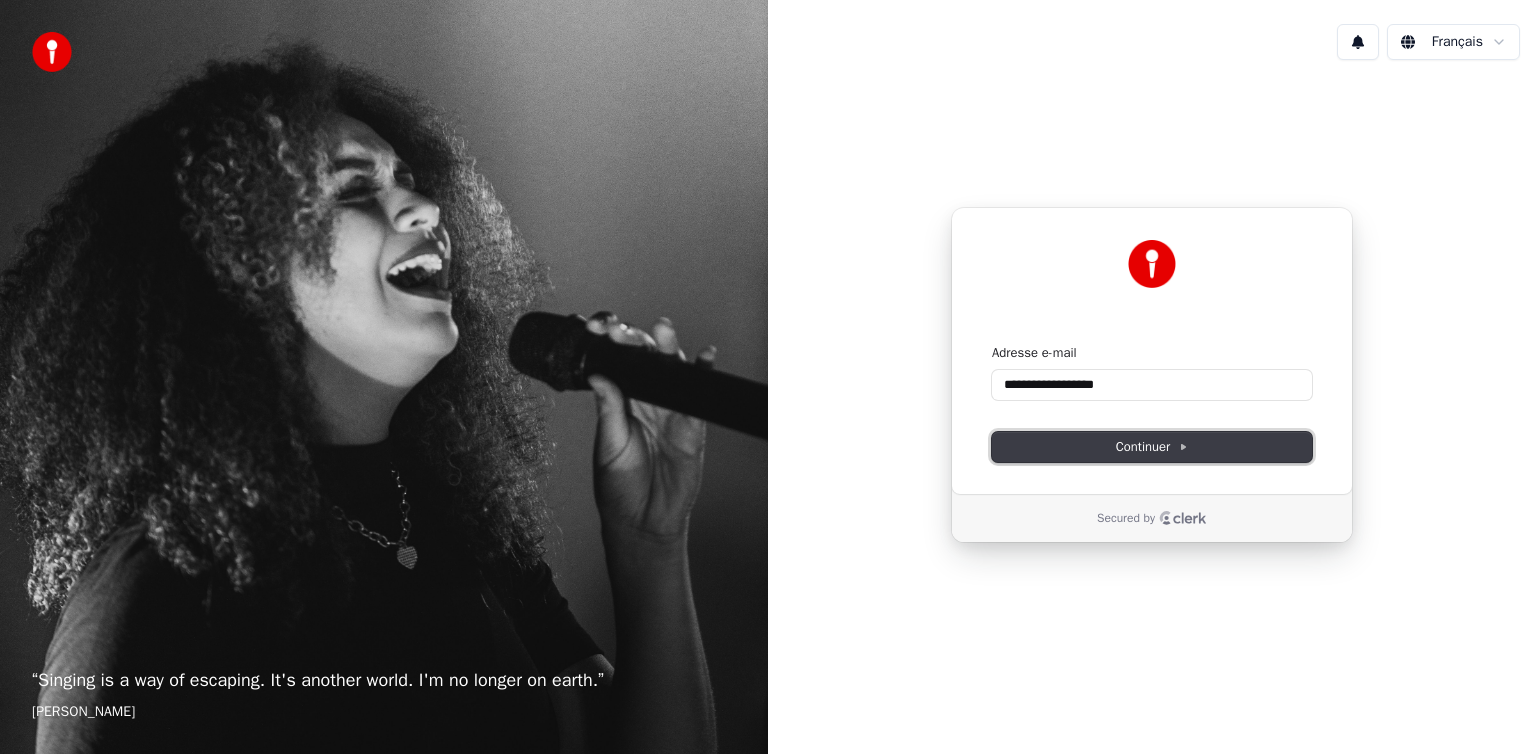 click on "Continuer" at bounding box center [1152, 447] 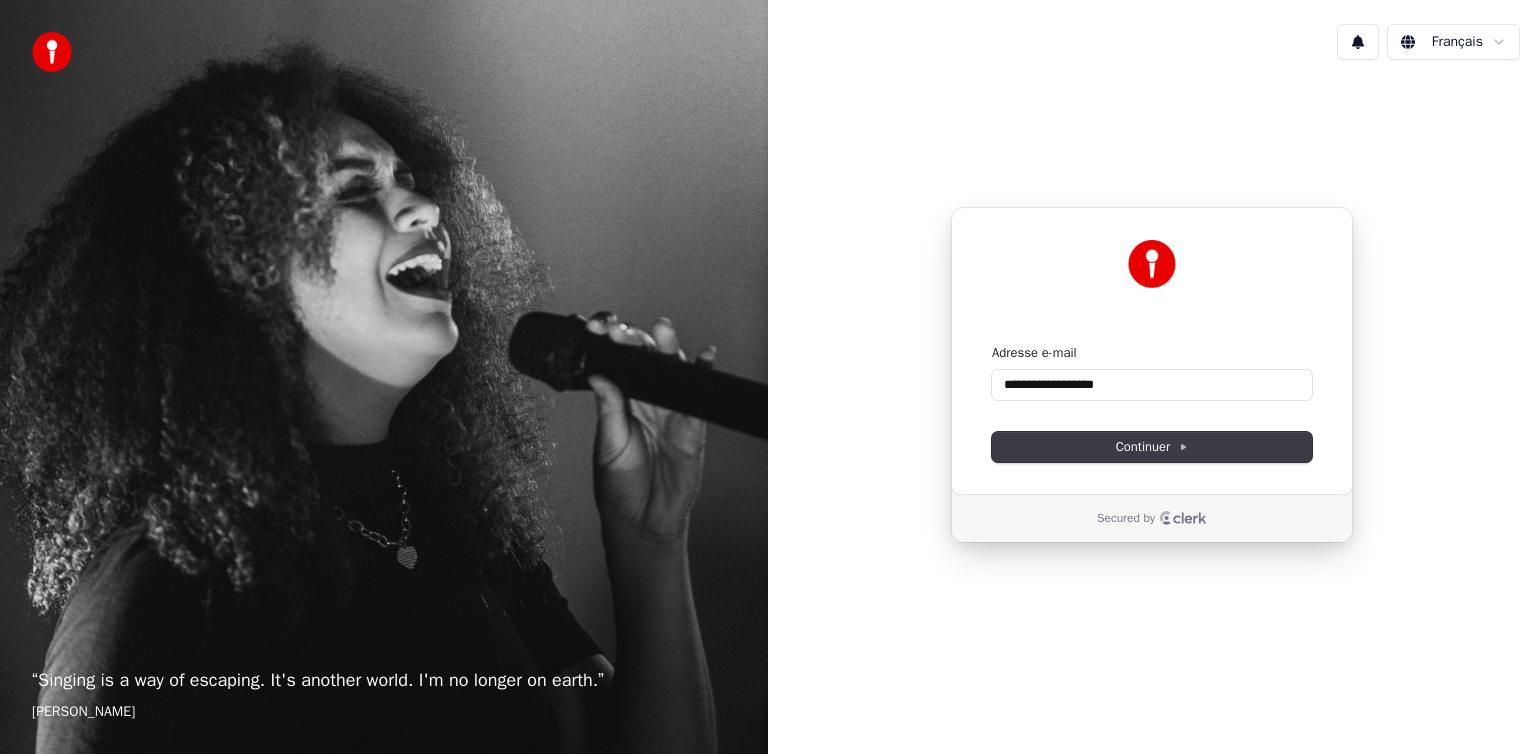 type on "**********" 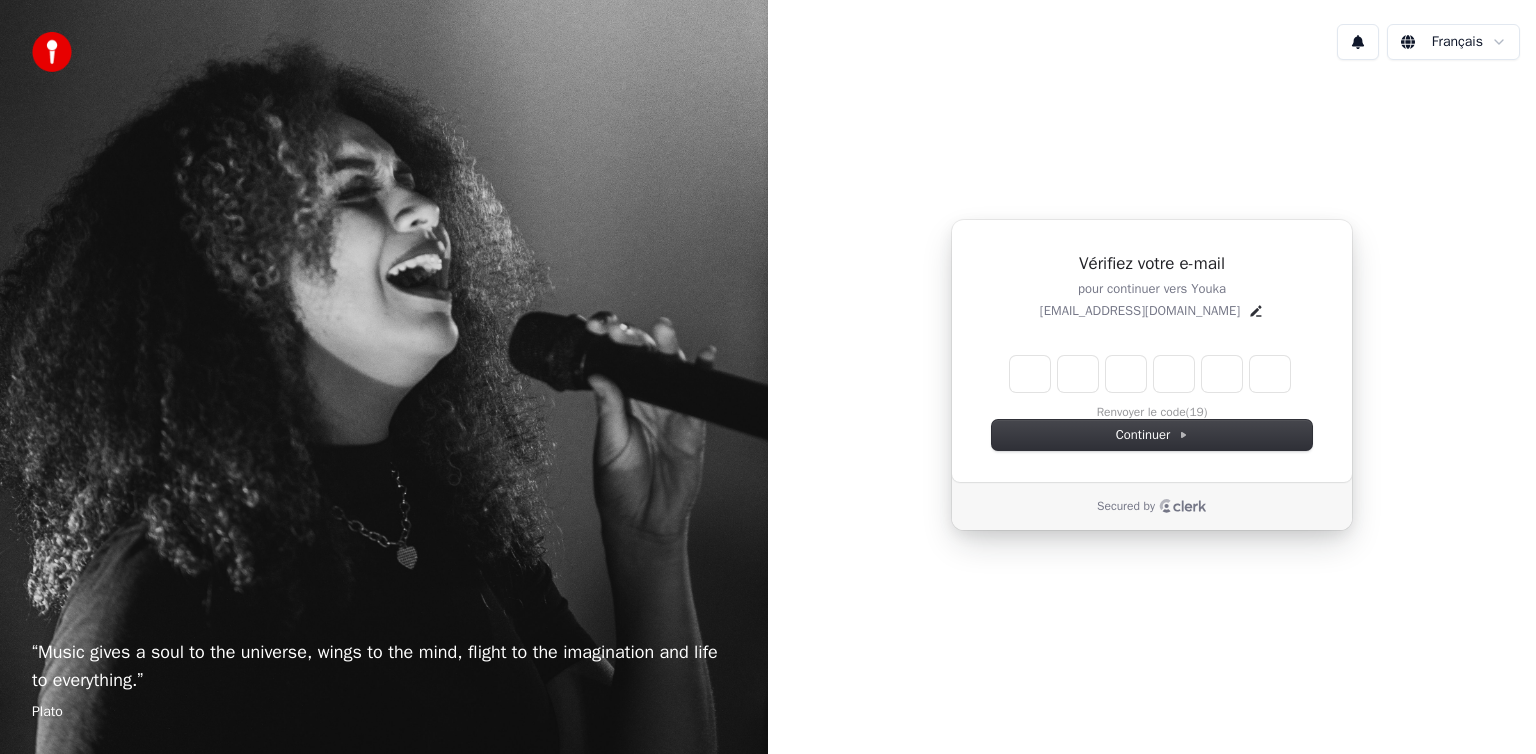 type on "*" 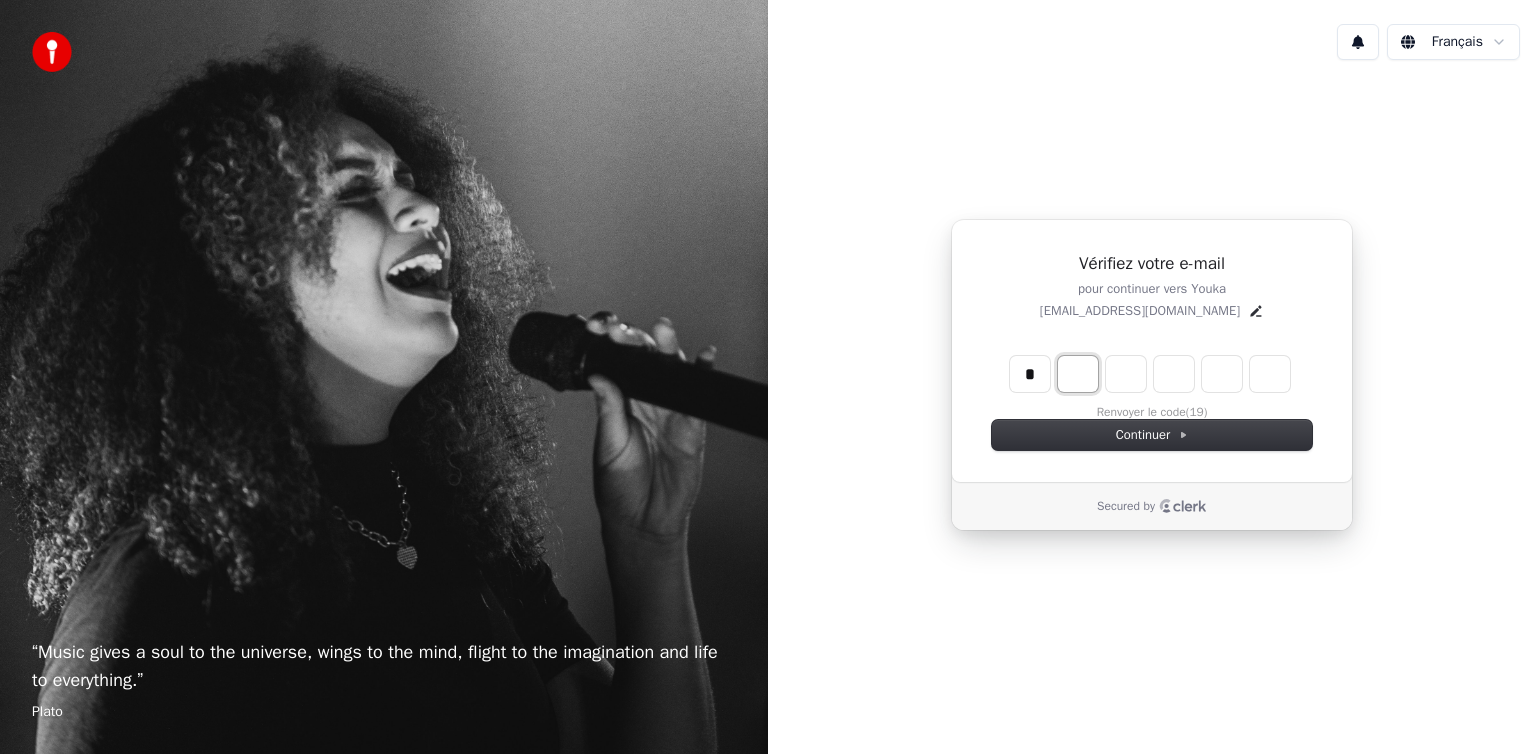 type on "*" 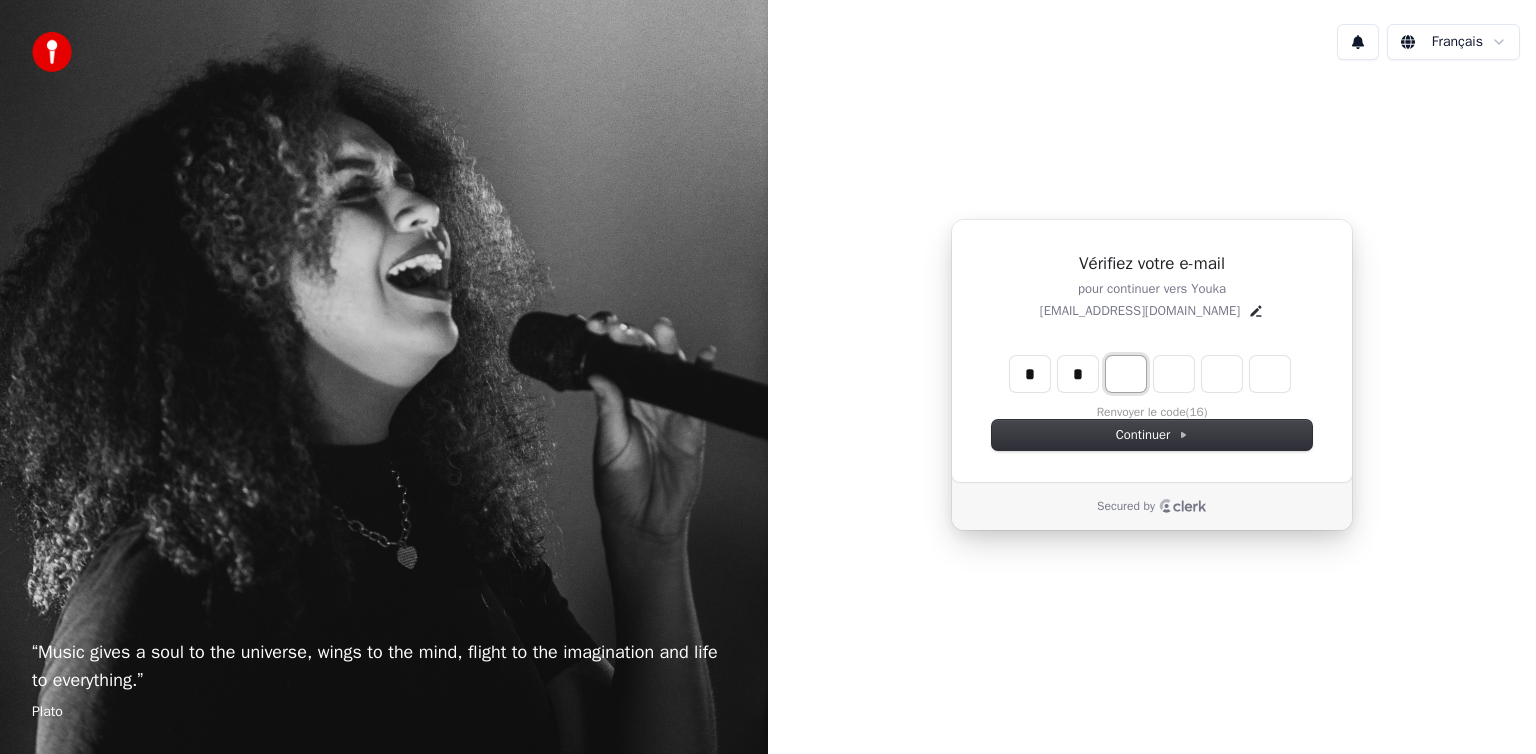 type on "*" 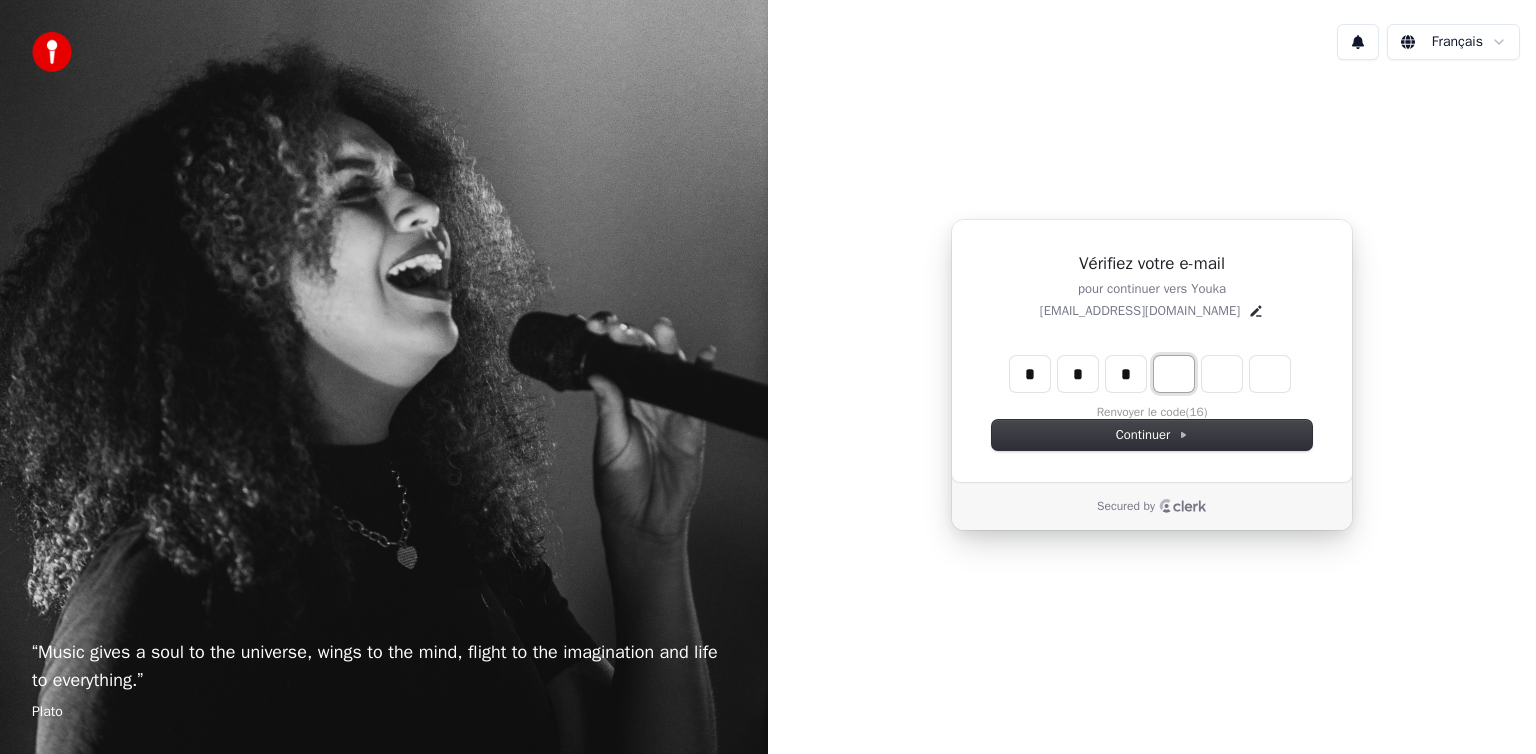 type on "*" 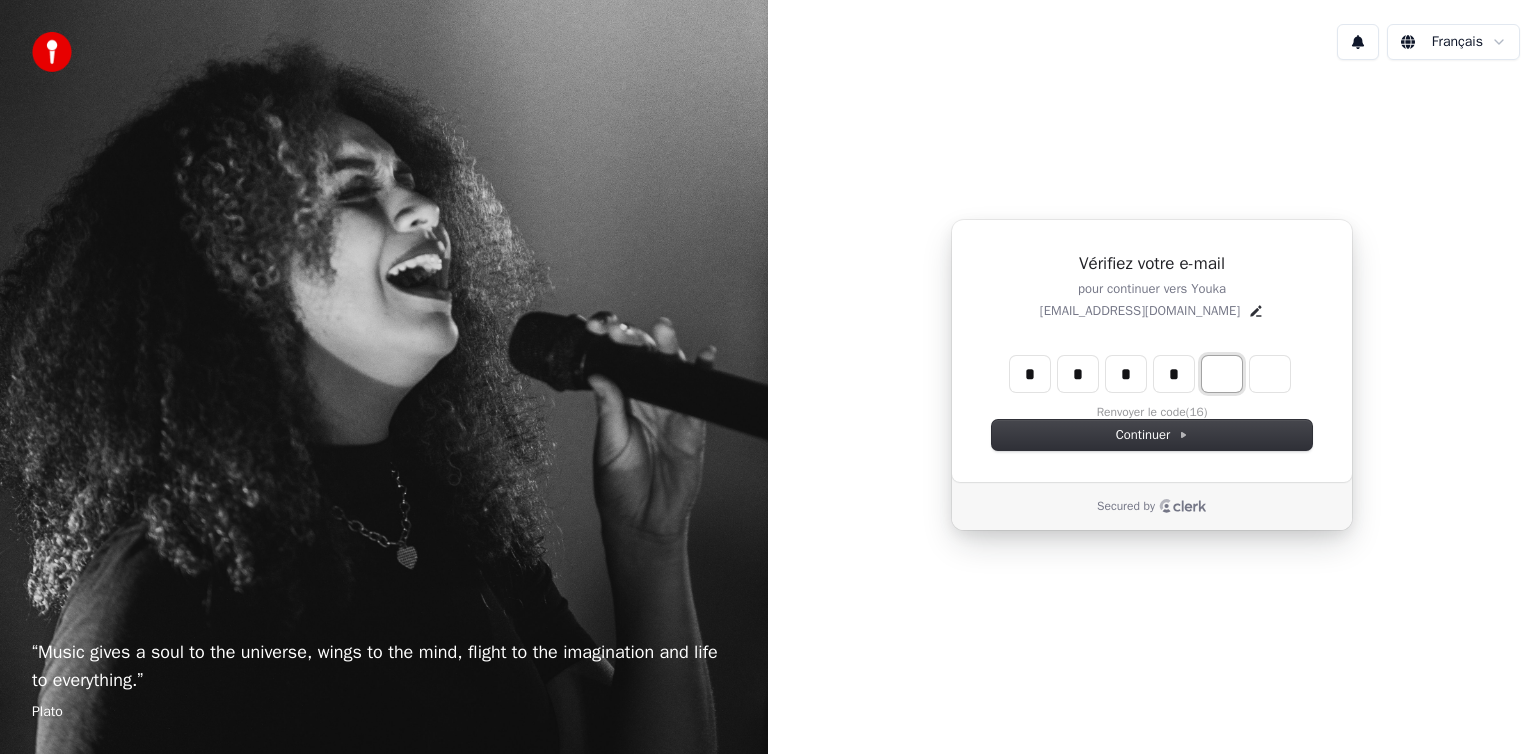type on "*" 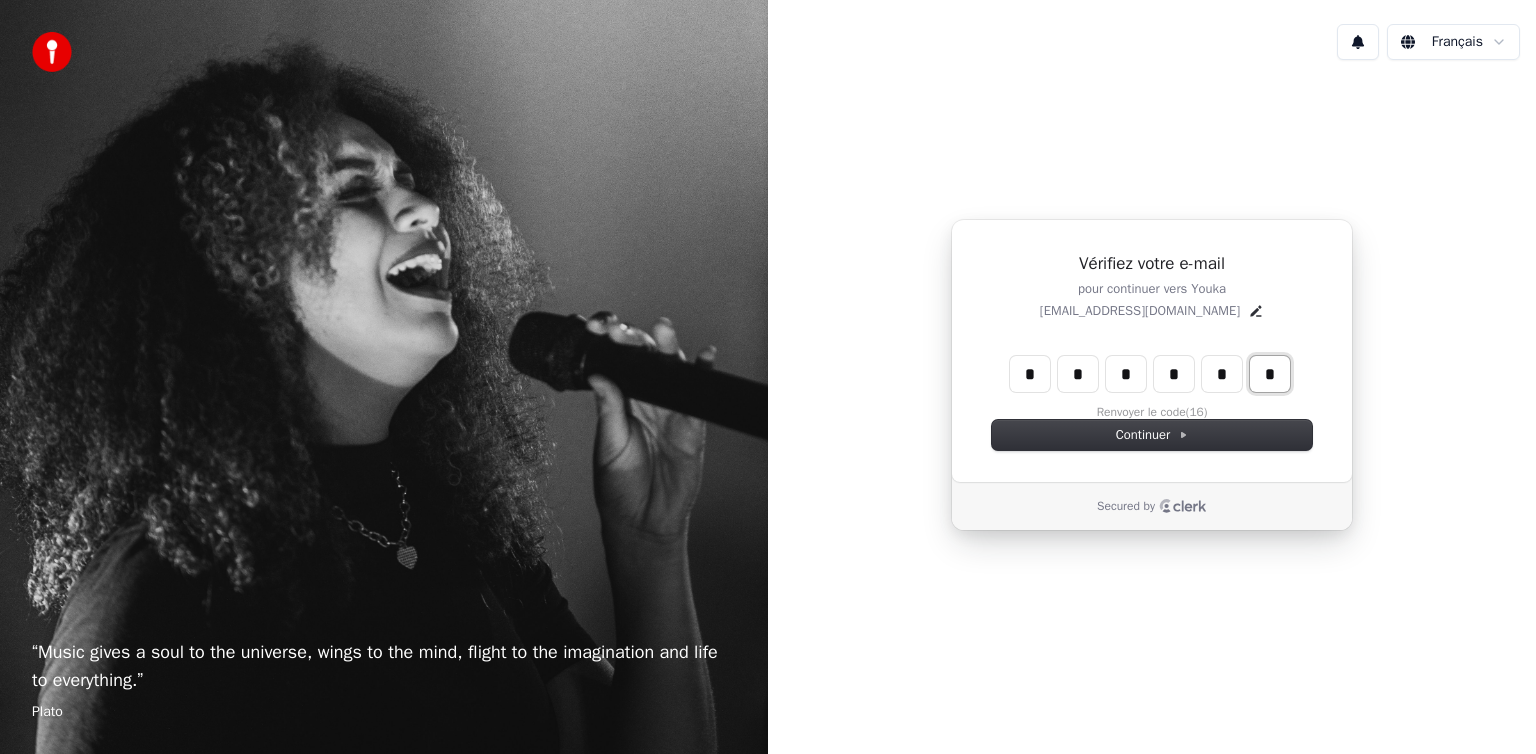 type on "*" 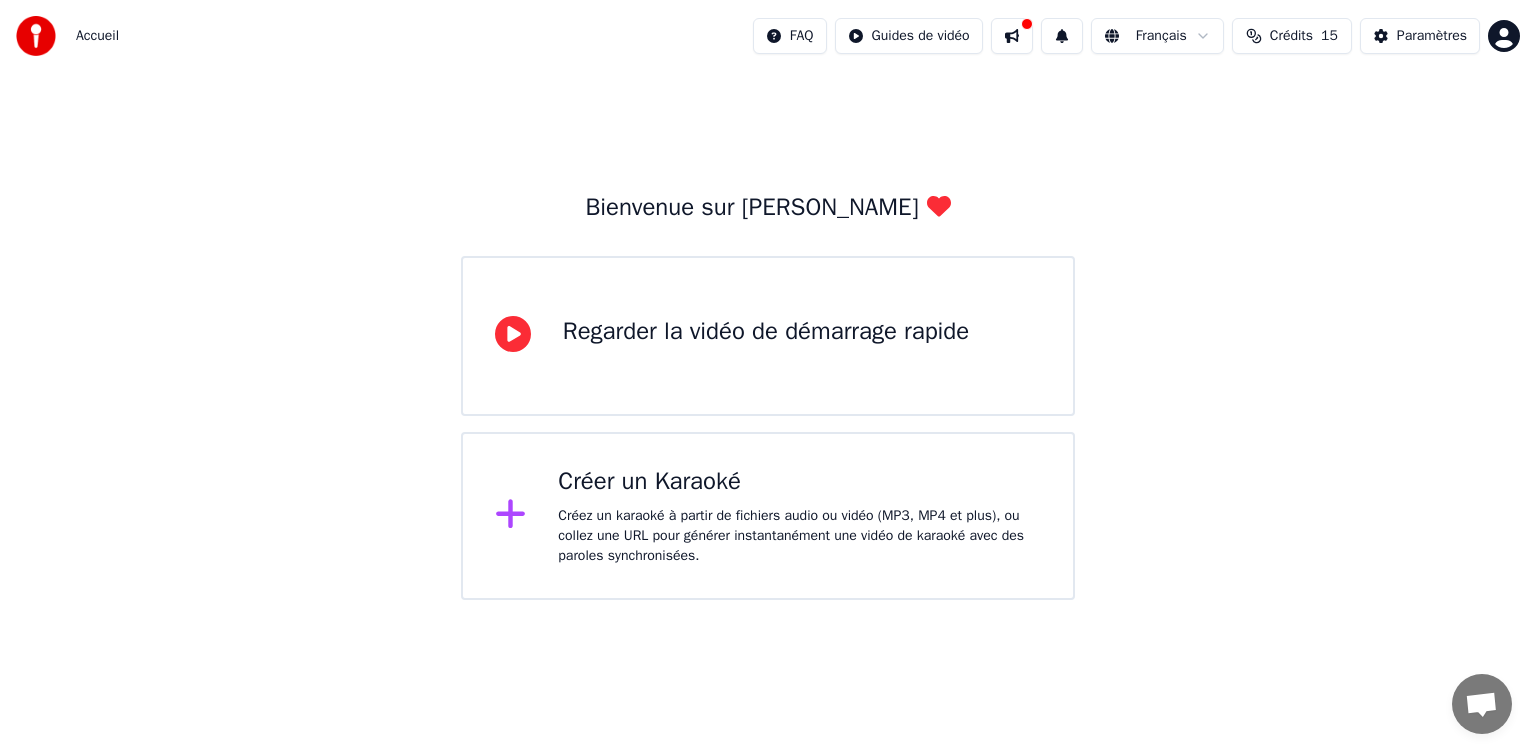 click on "Créer un Karaoké" at bounding box center (799, 482) 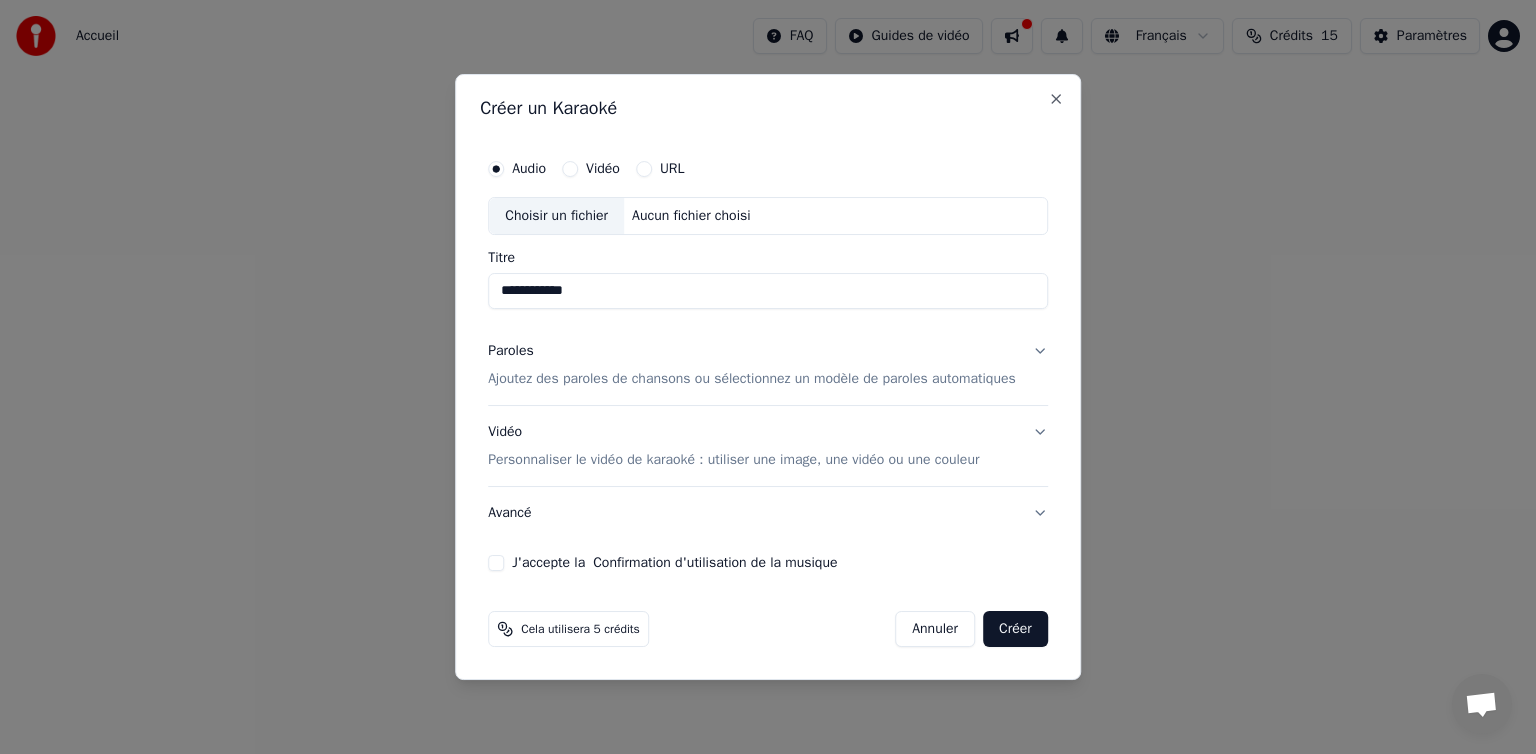 type on "**********" 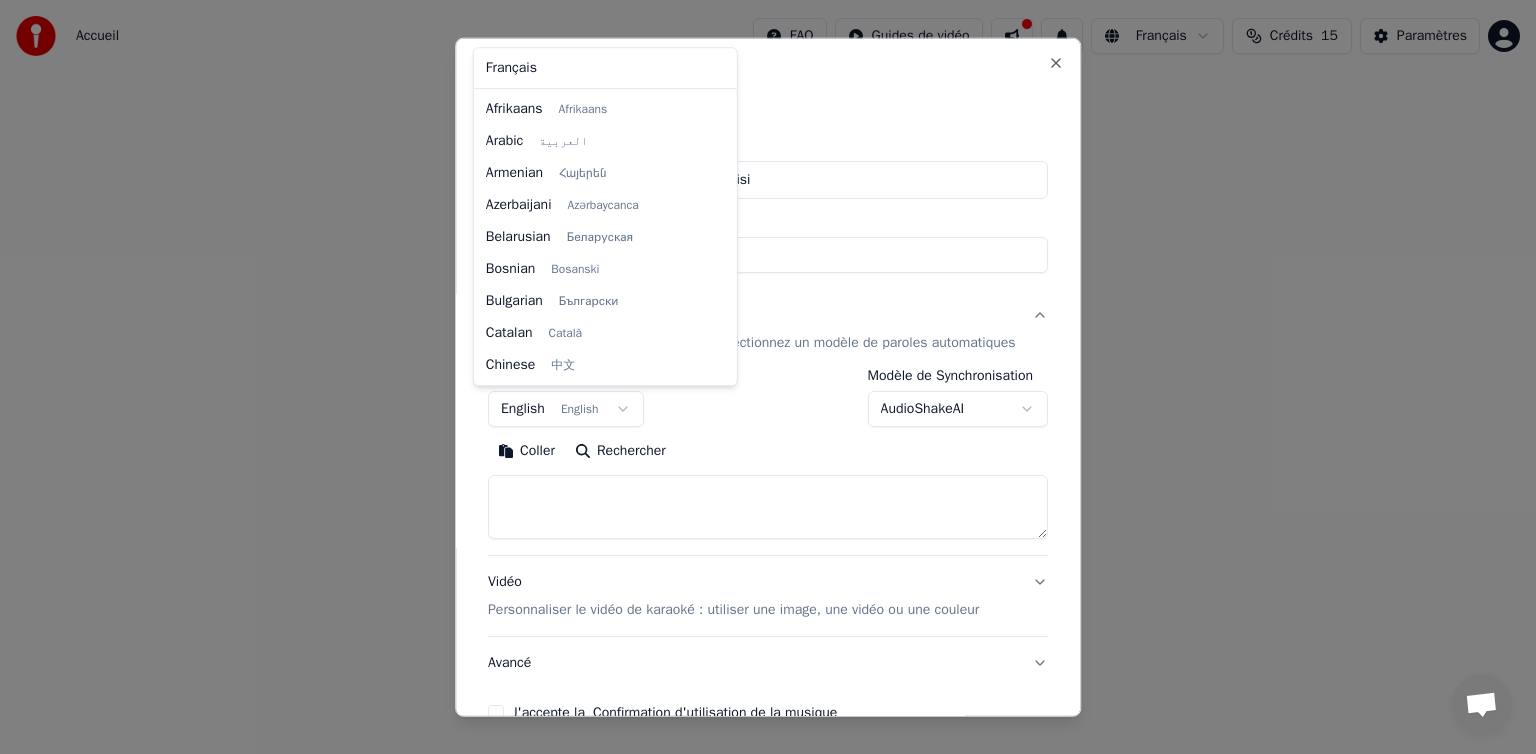click on "**********" at bounding box center [768, 300] 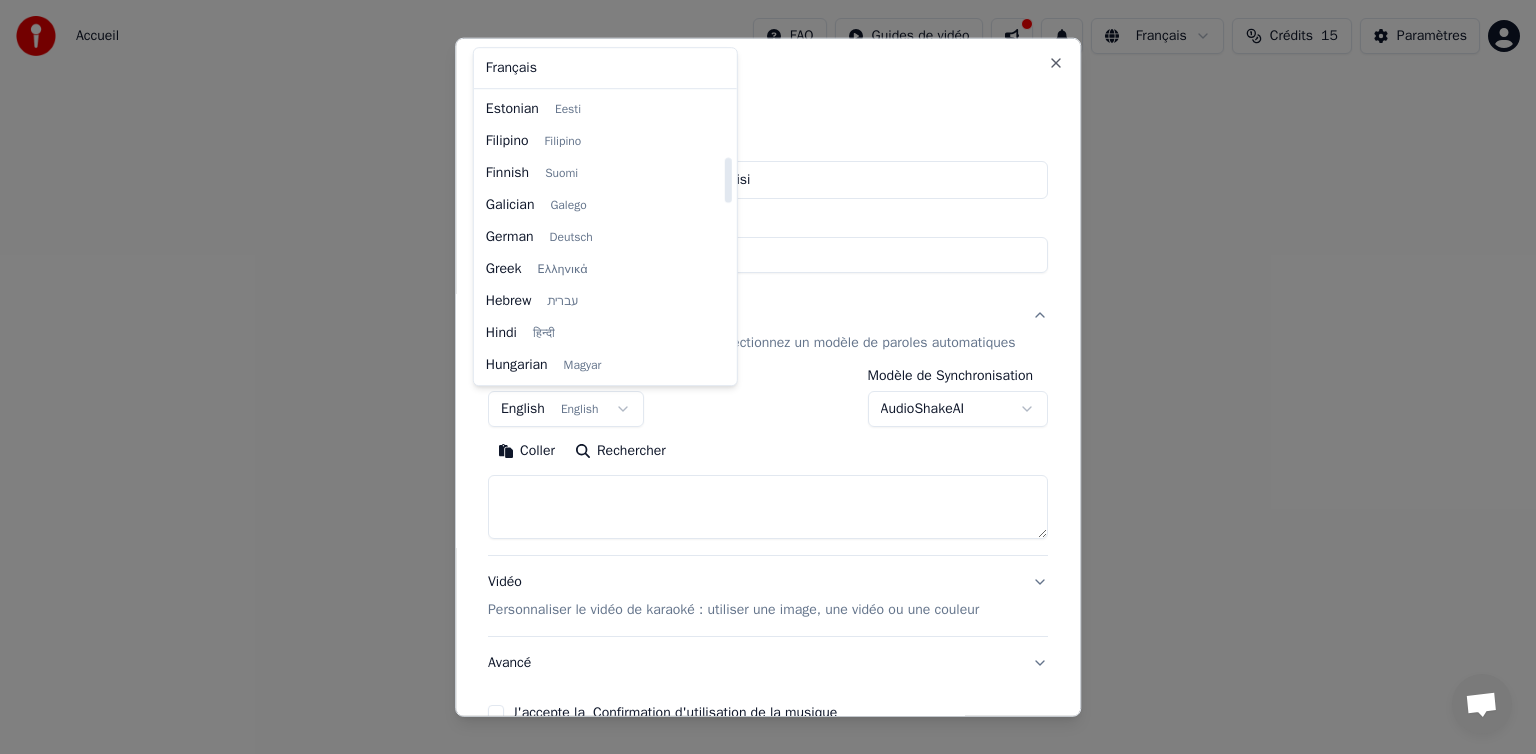 scroll, scrollTop: 460, scrollLeft: 0, axis: vertical 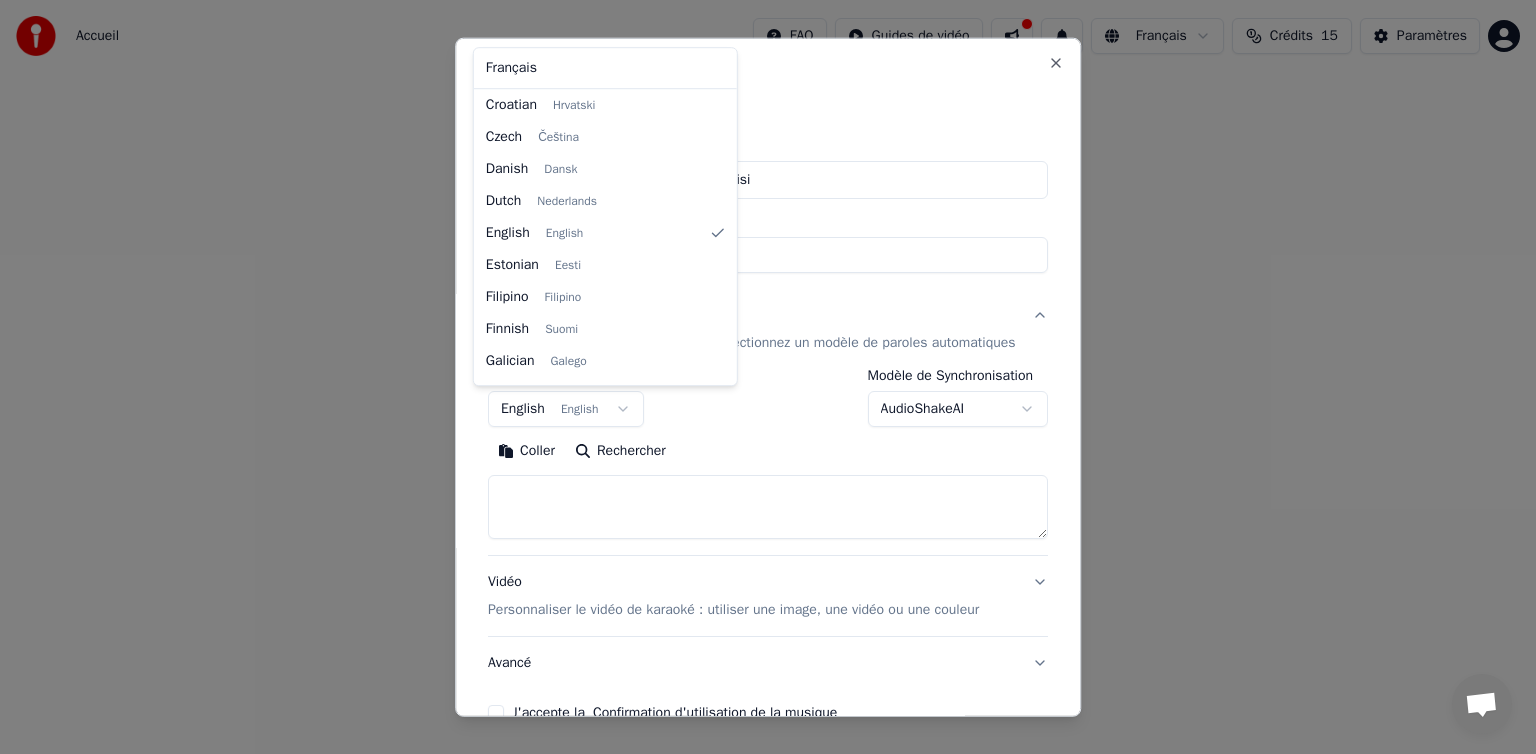 select on "**" 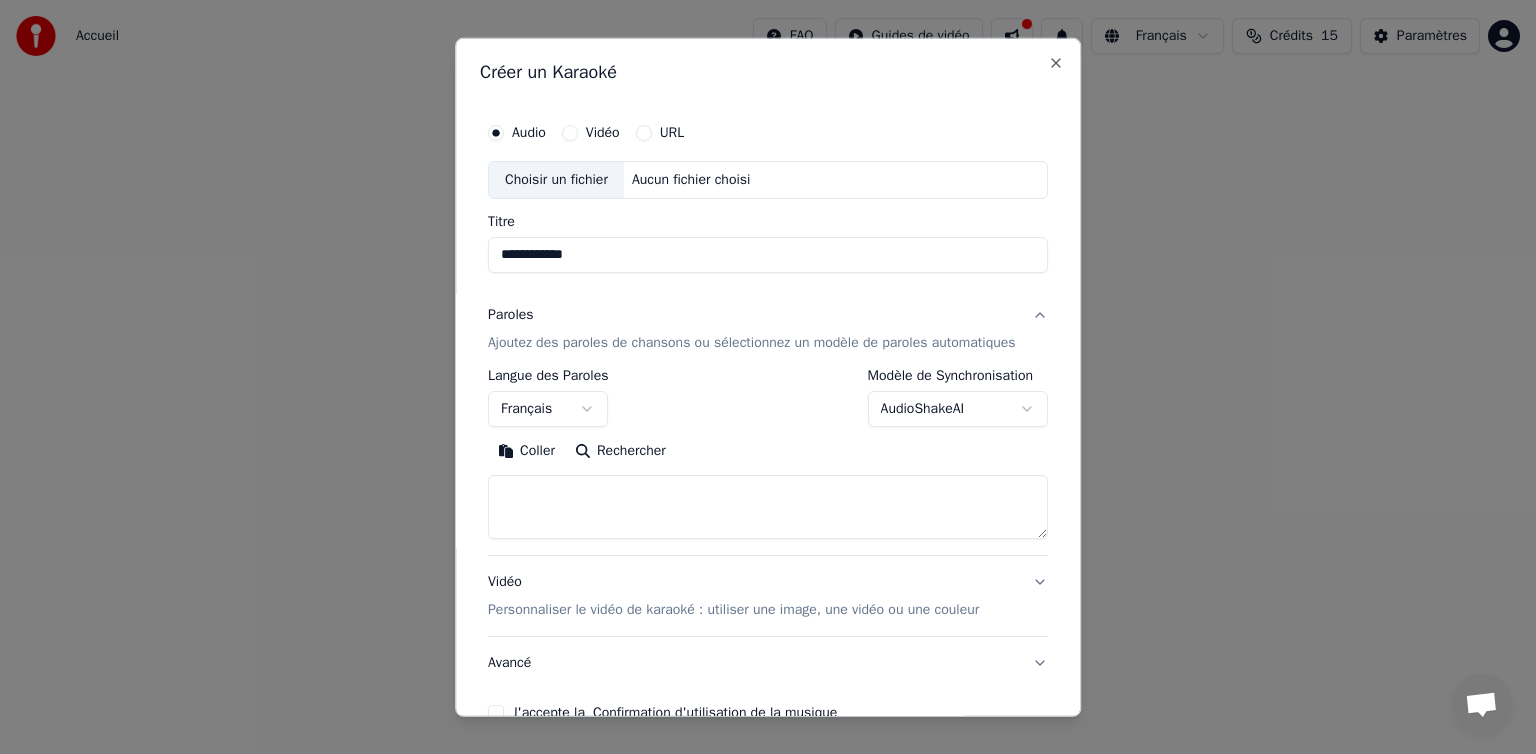click at bounding box center [768, 507] 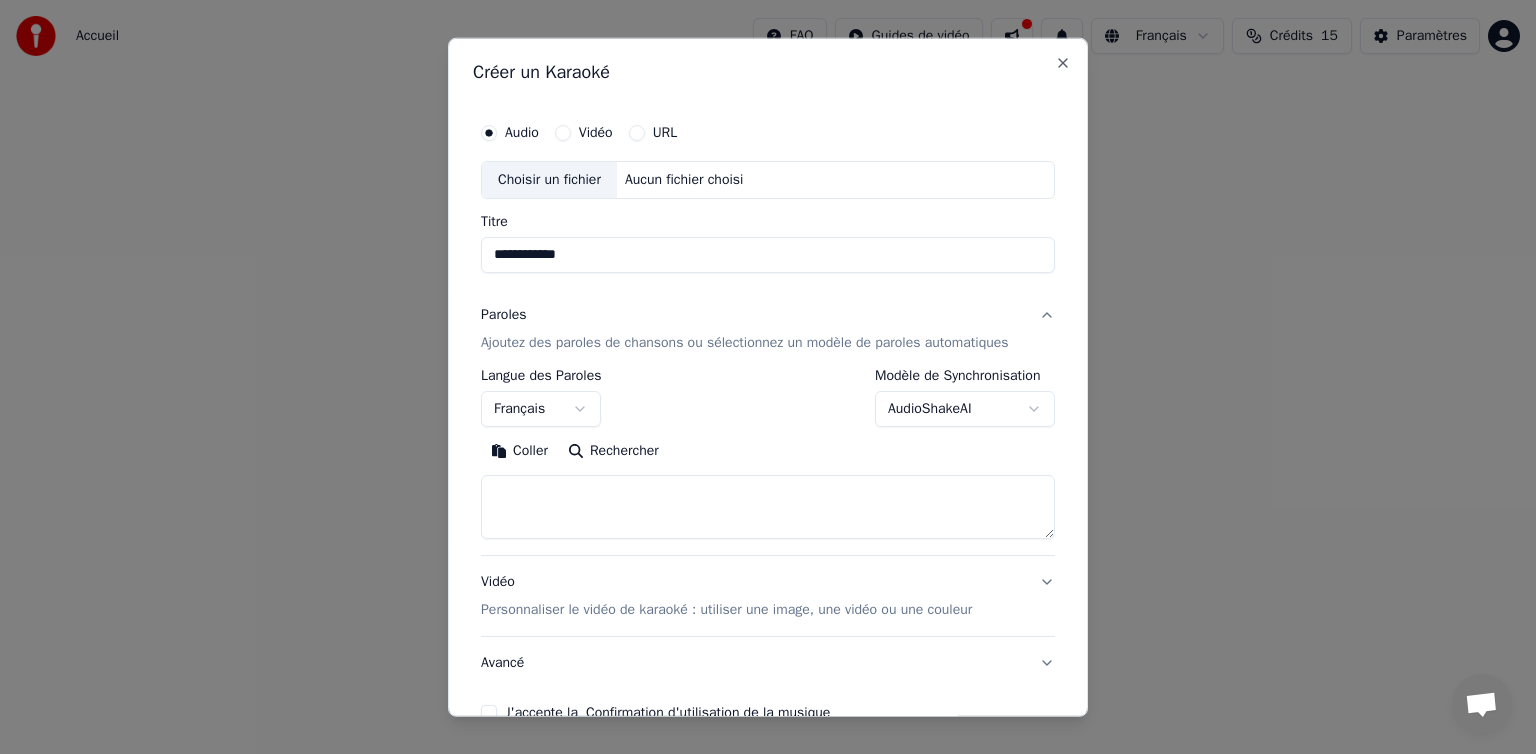 scroll, scrollTop: 0, scrollLeft: 0, axis: both 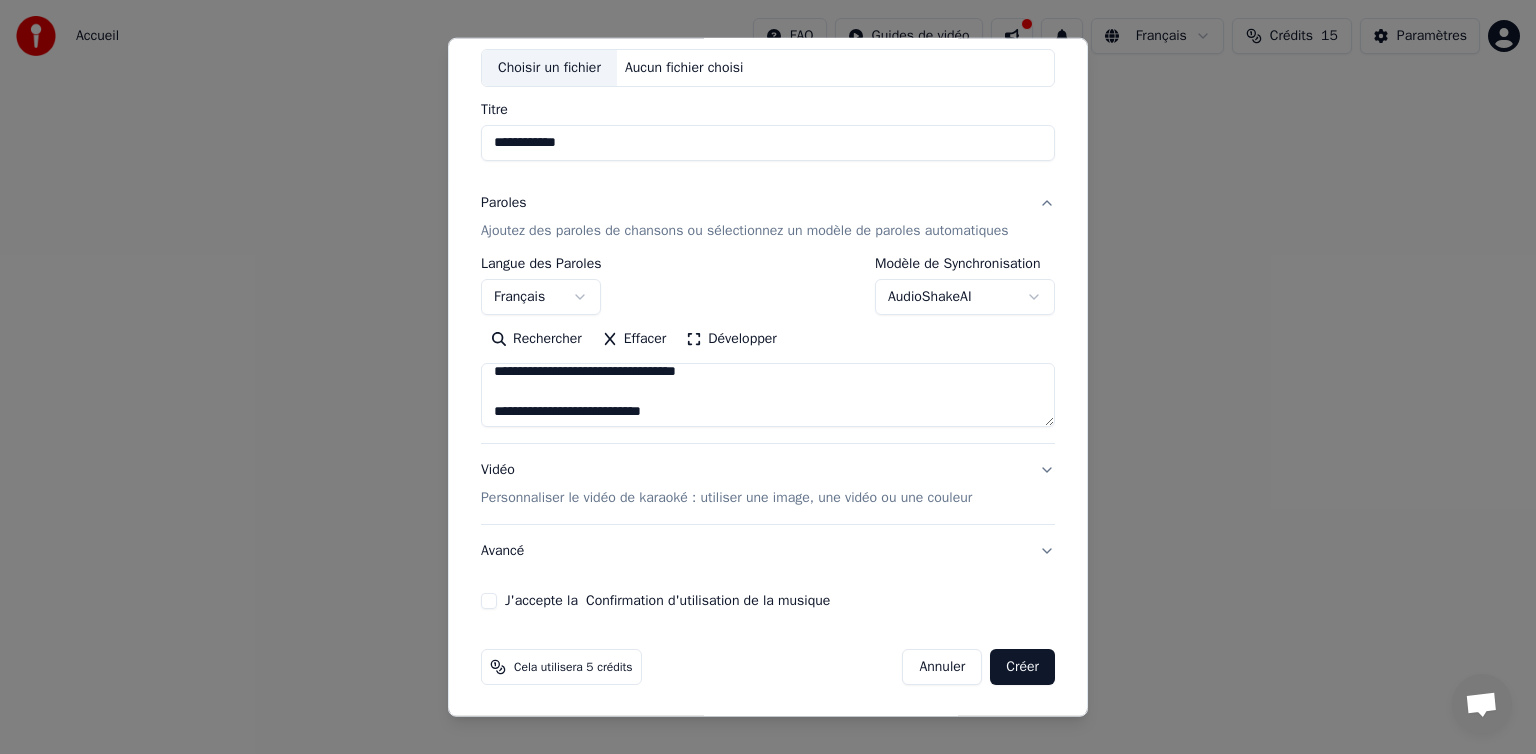 type on "**********" 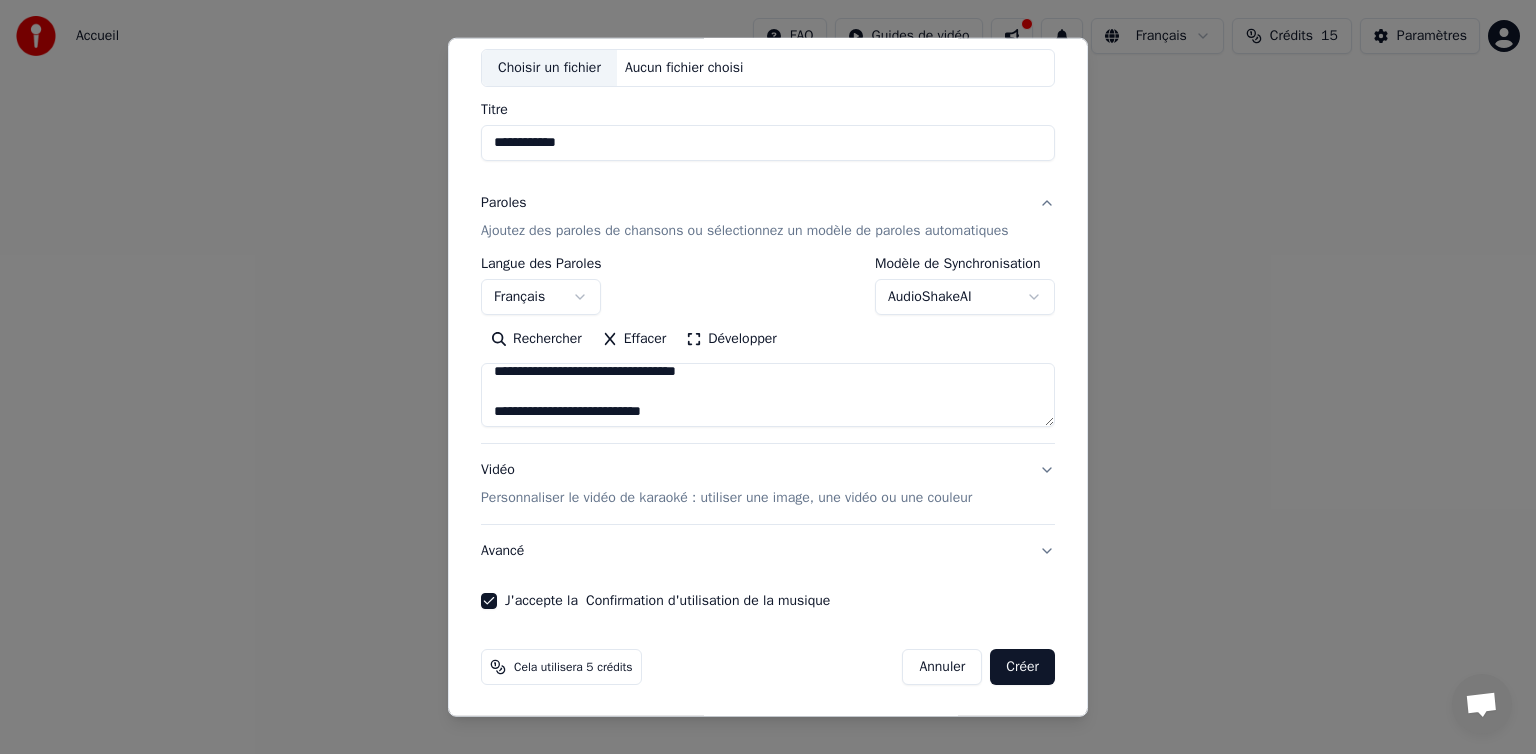 click on "Personnaliser le vidéo de karaoké : utiliser une image, une vidéo ou une couleur" at bounding box center (726, 498) 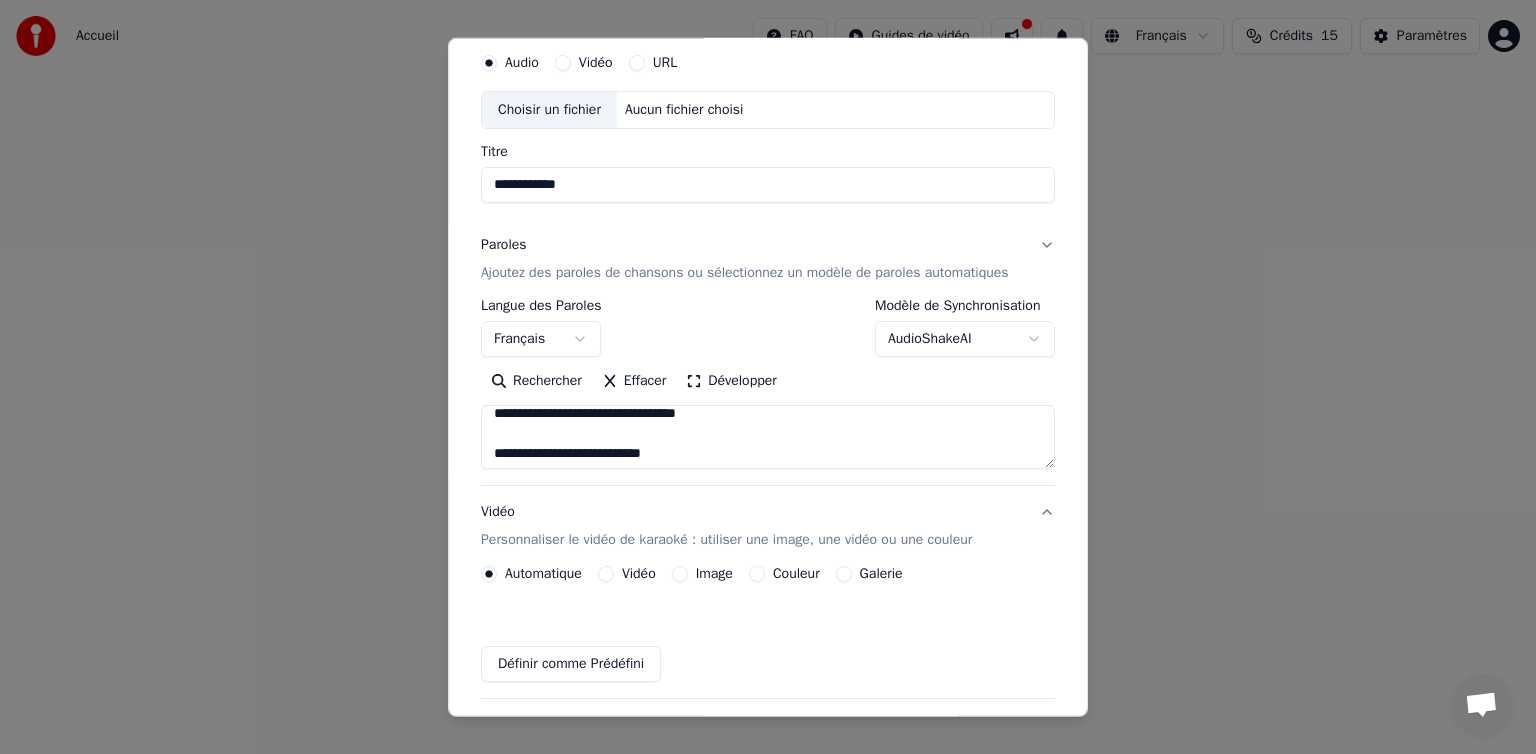 scroll, scrollTop: 58, scrollLeft: 0, axis: vertical 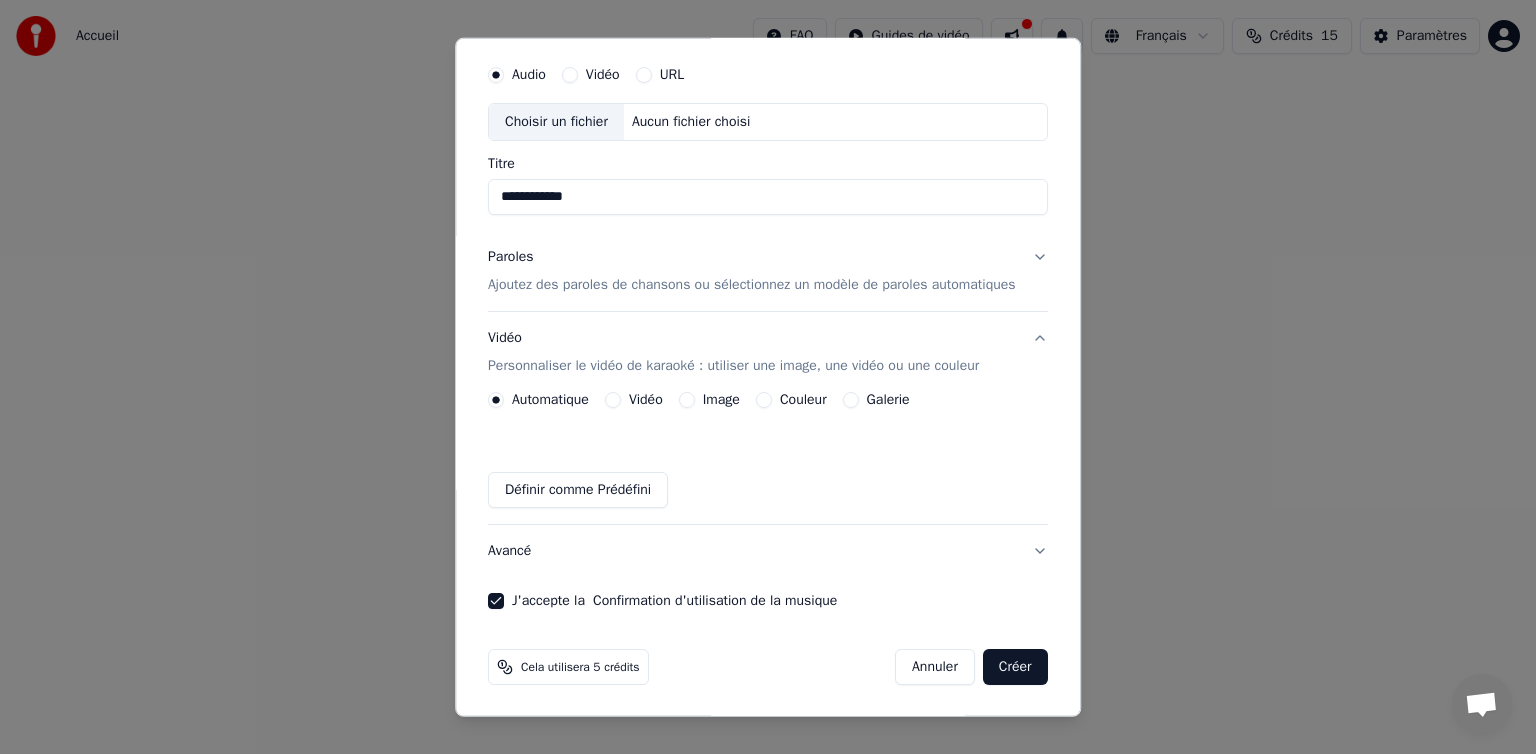 click on "Image" at bounding box center [721, 400] 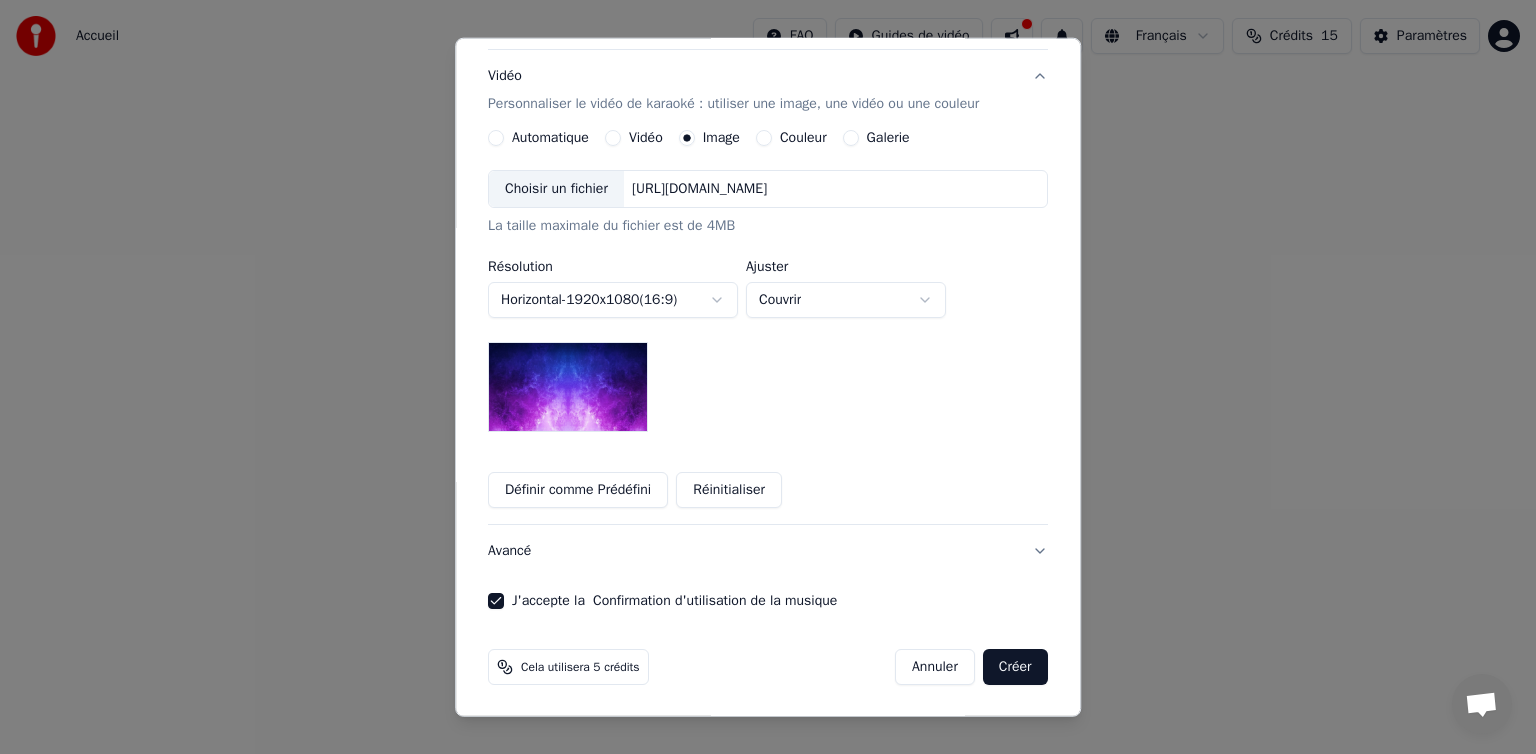 scroll, scrollTop: 195, scrollLeft: 0, axis: vertical 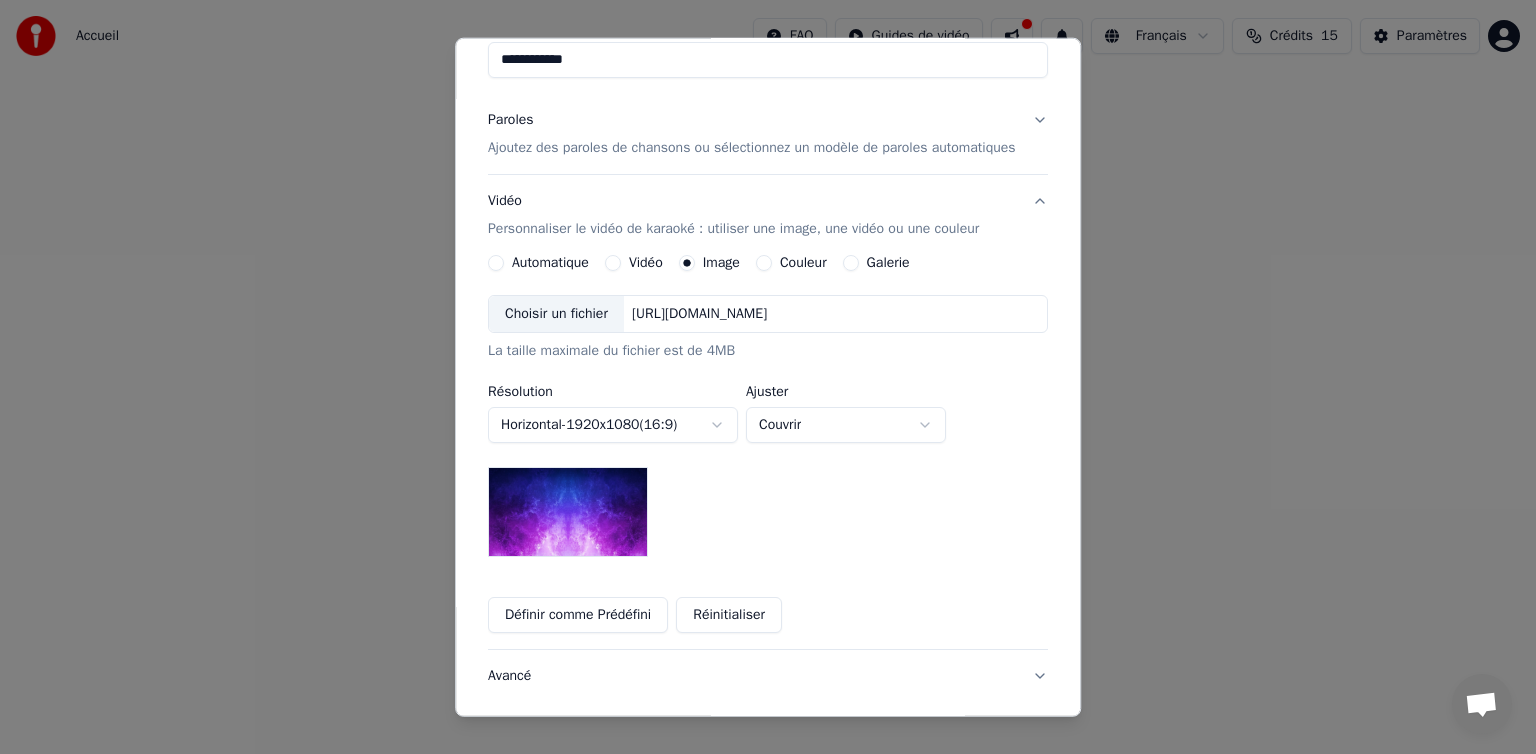 click on "Couleur" at bounding box center (803, 263) 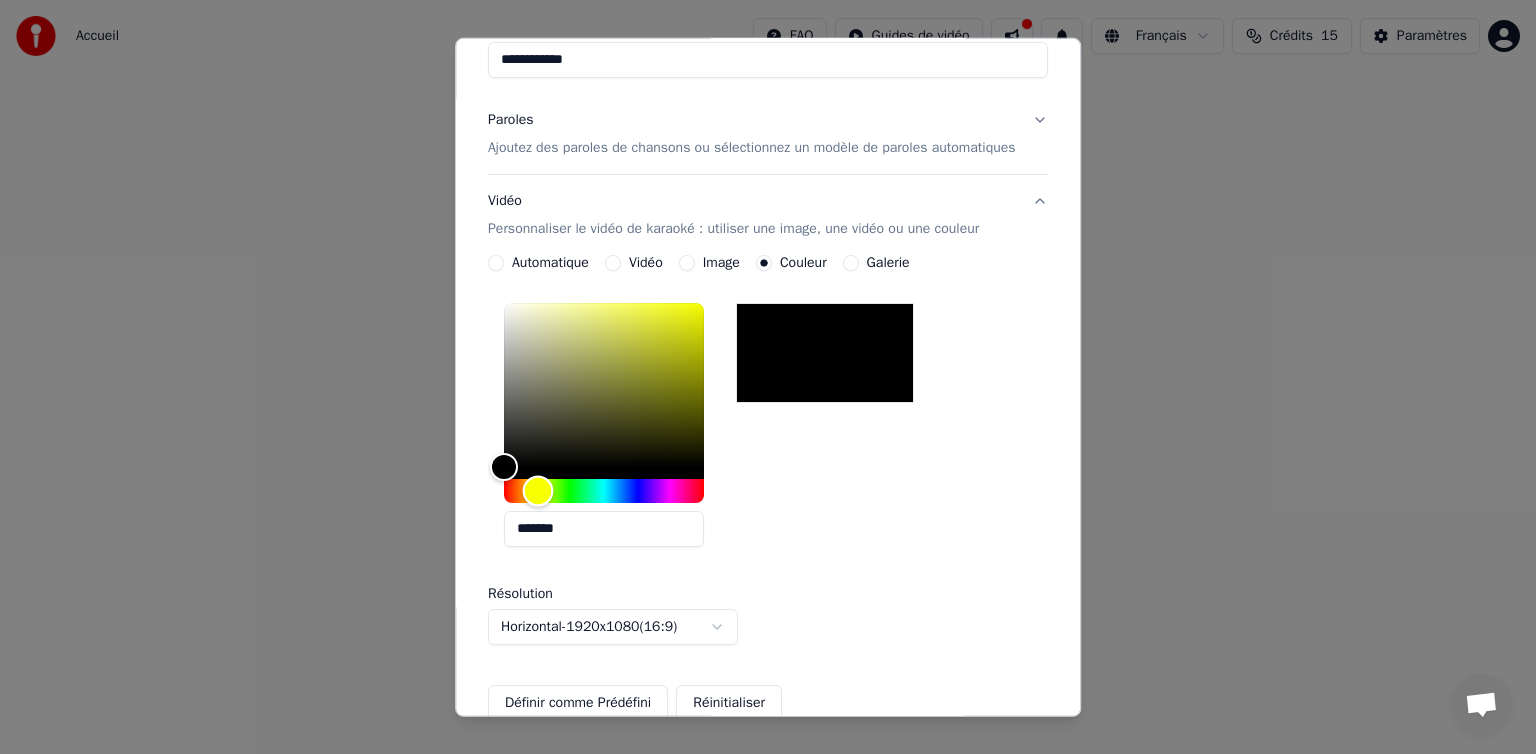 drag, startPoint x: 496, startPoint y: 493, endPoint x: 523, endPoint y: 496, distance: 27.166155 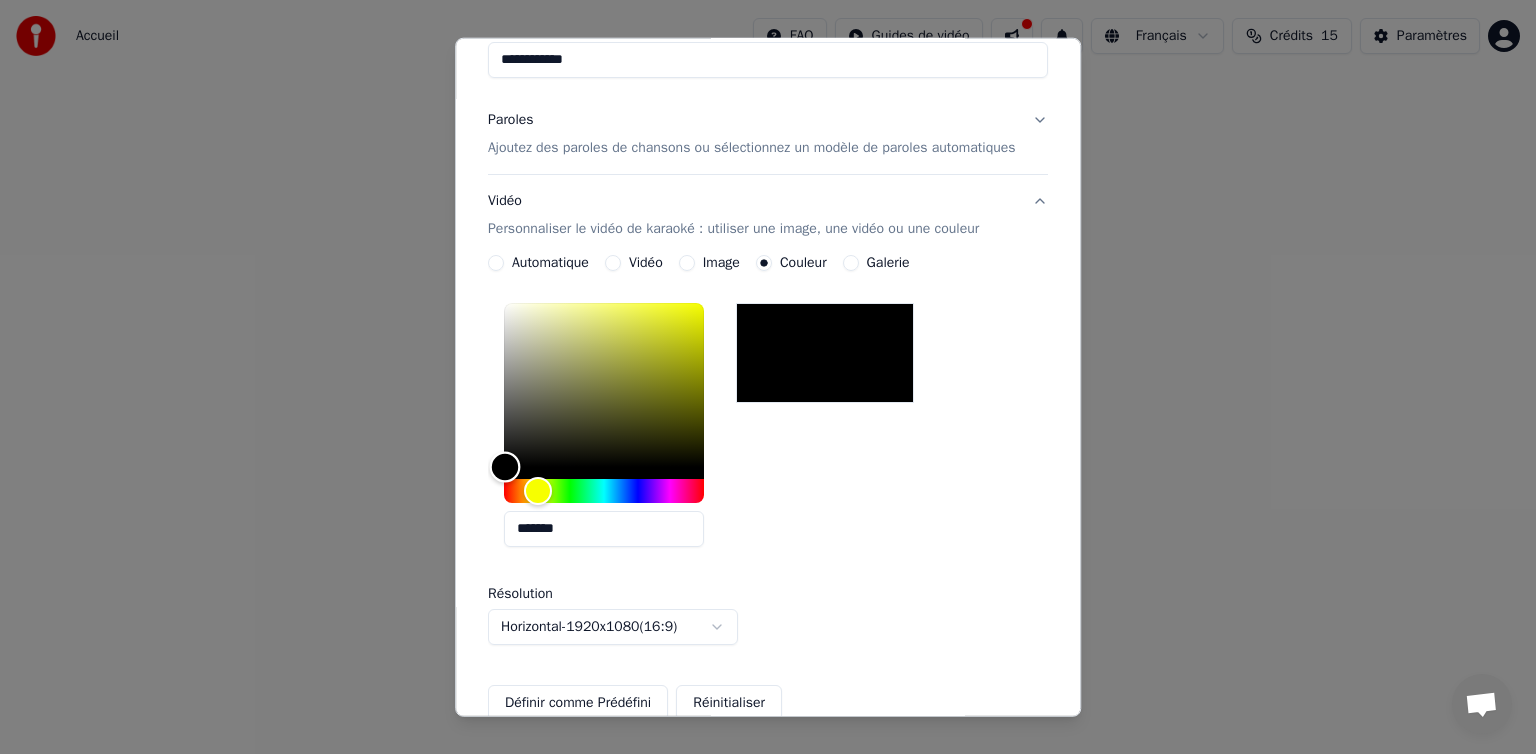 drag, startPoint x: 490, startPoint y: 461, endPoint x: 490, endPoint y: 518, distance: 57 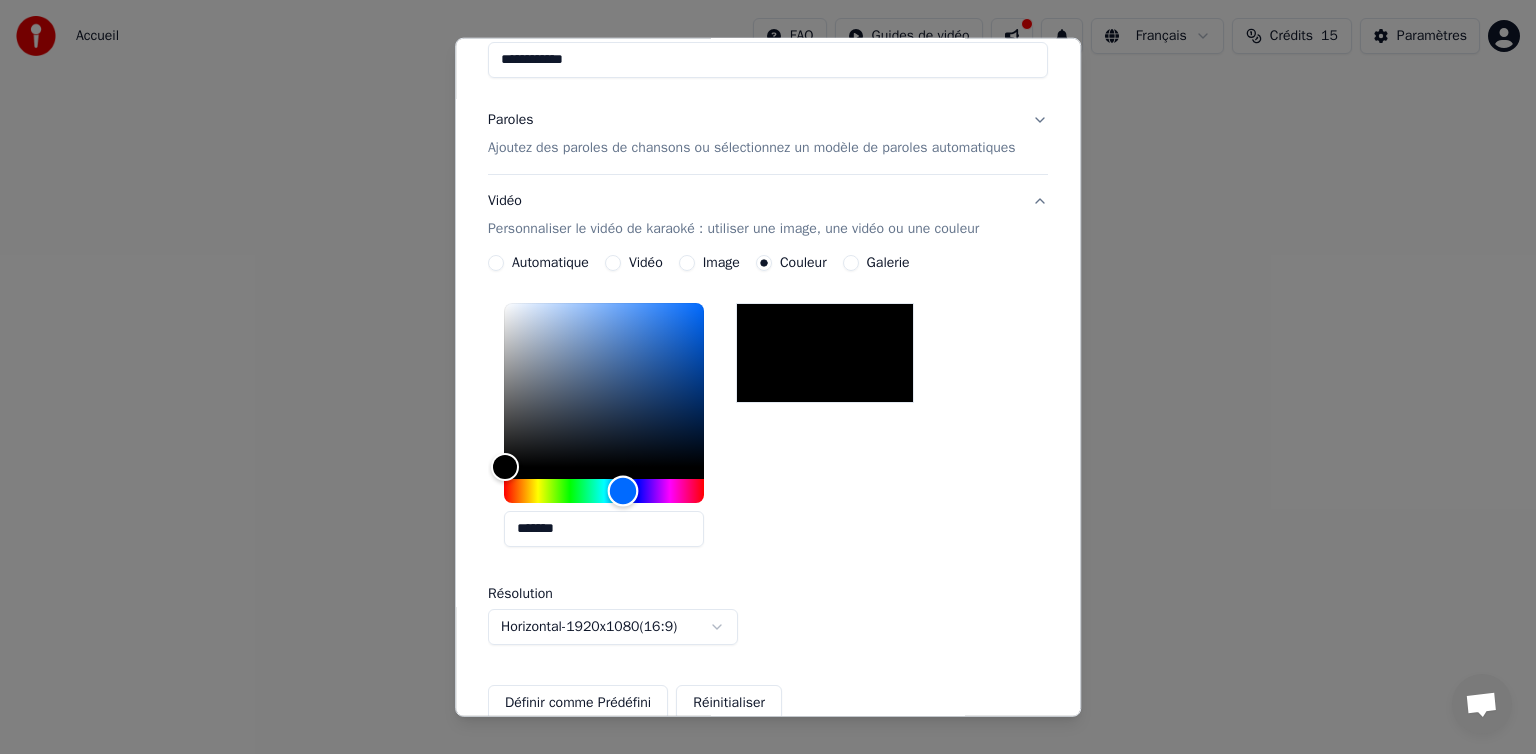 drag, startPoint x: 527, startPoint y: 491, endPoint x: 608, endPoint y: 499, distance: 81.394104 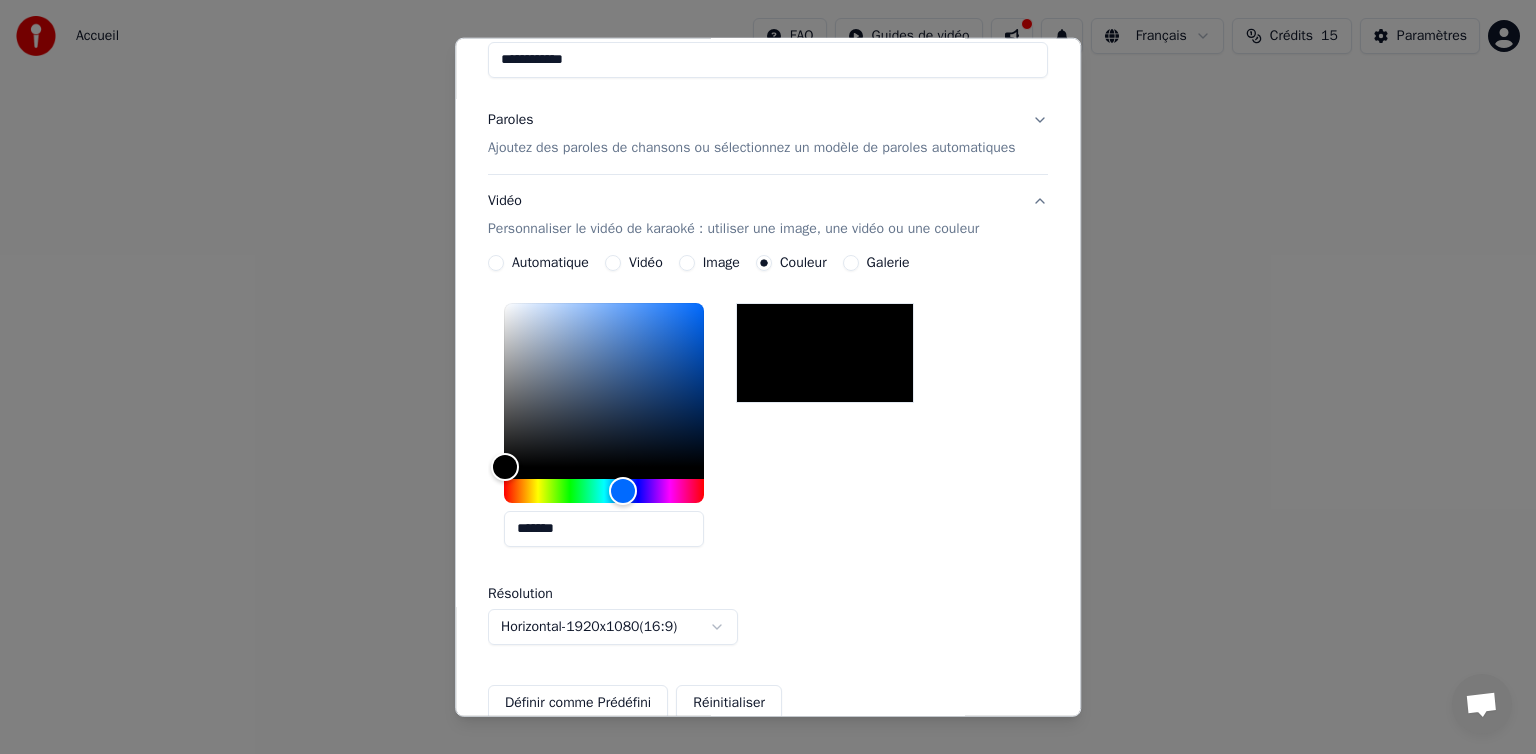 click at bounding box center (825, 353) 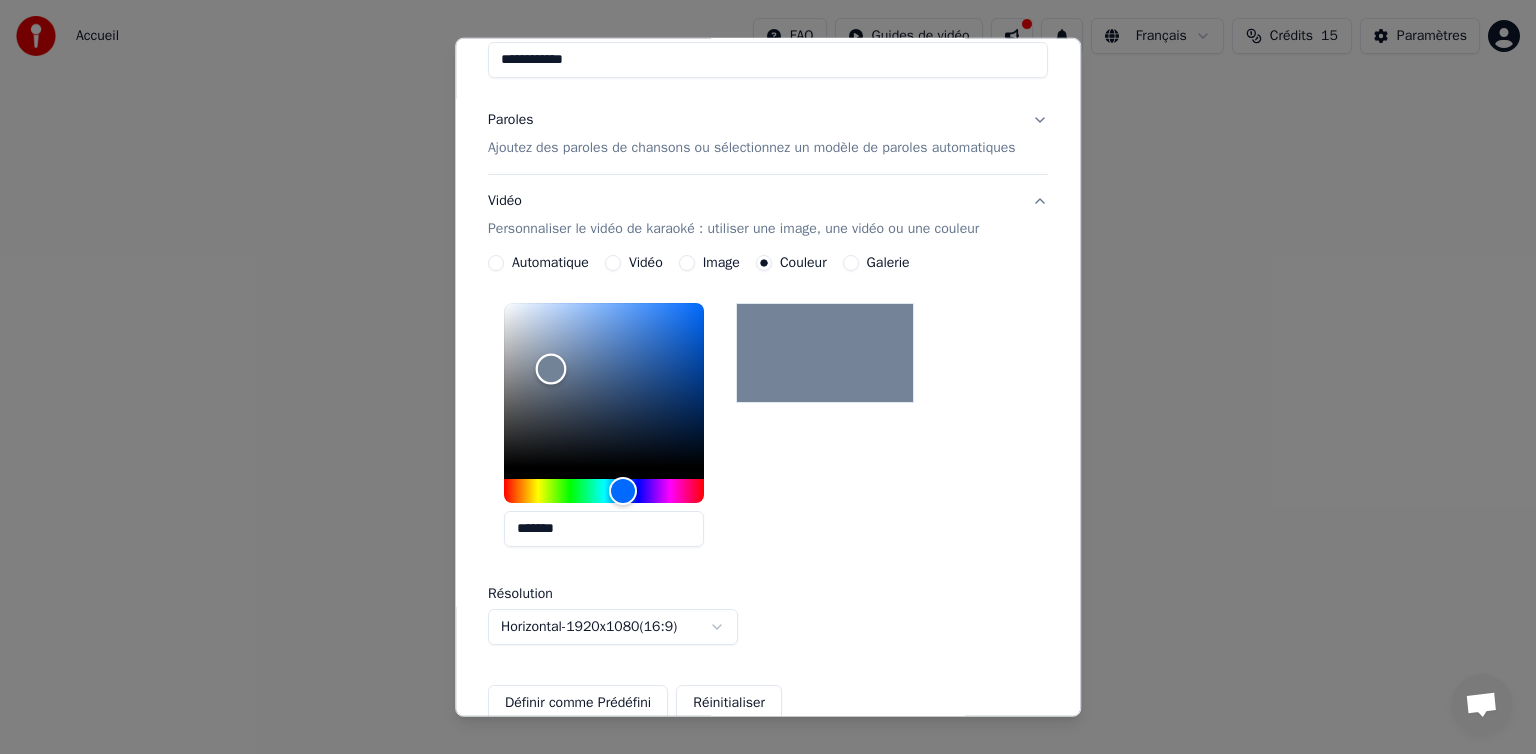 drag, startPoint x: 490, startPoint y: 460, endPoint x: 540, endPoint y: 365, distance: 107.35455 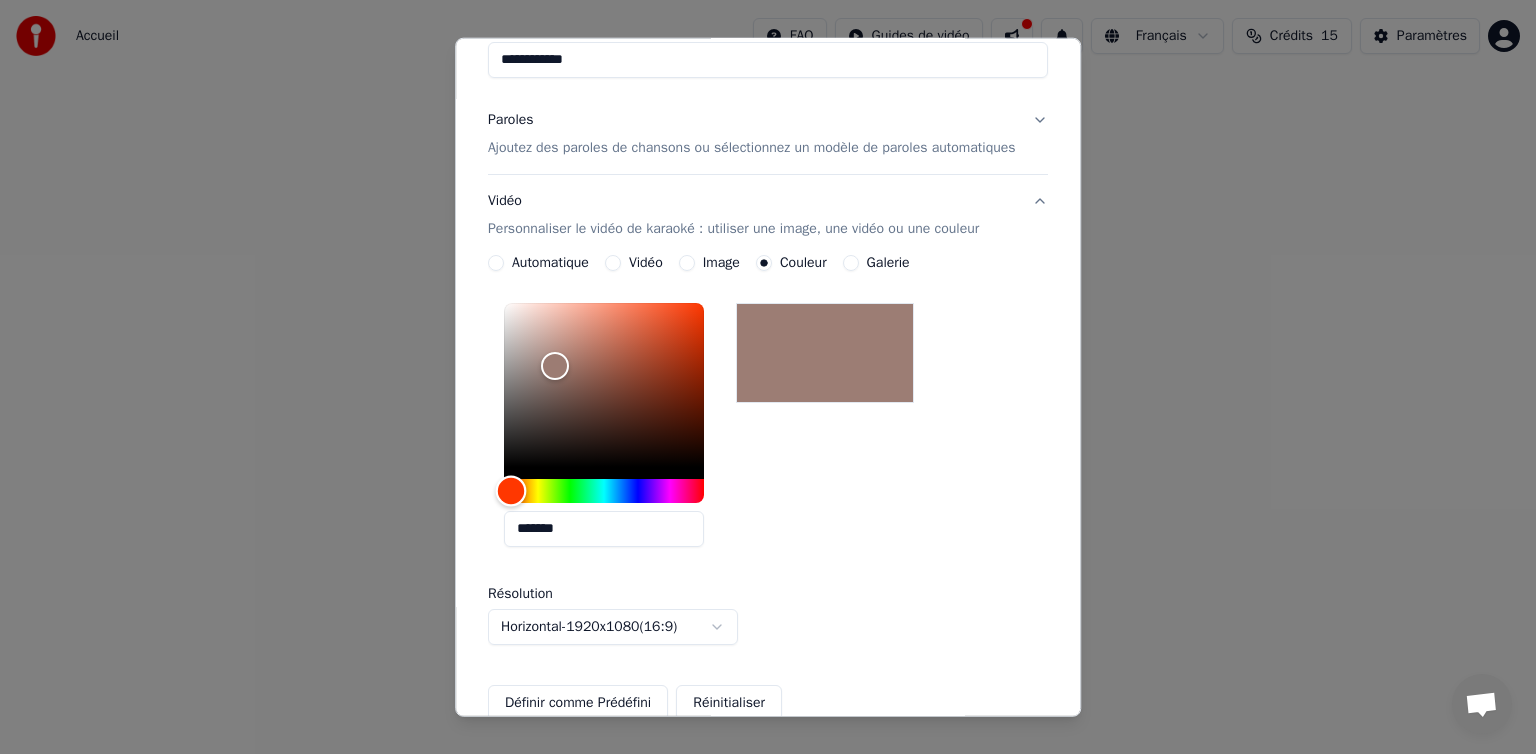 drag, startPoint x: 602, startPoint y: 493, endPoint x: 496, endPoint y: 495, distance: 106.01887 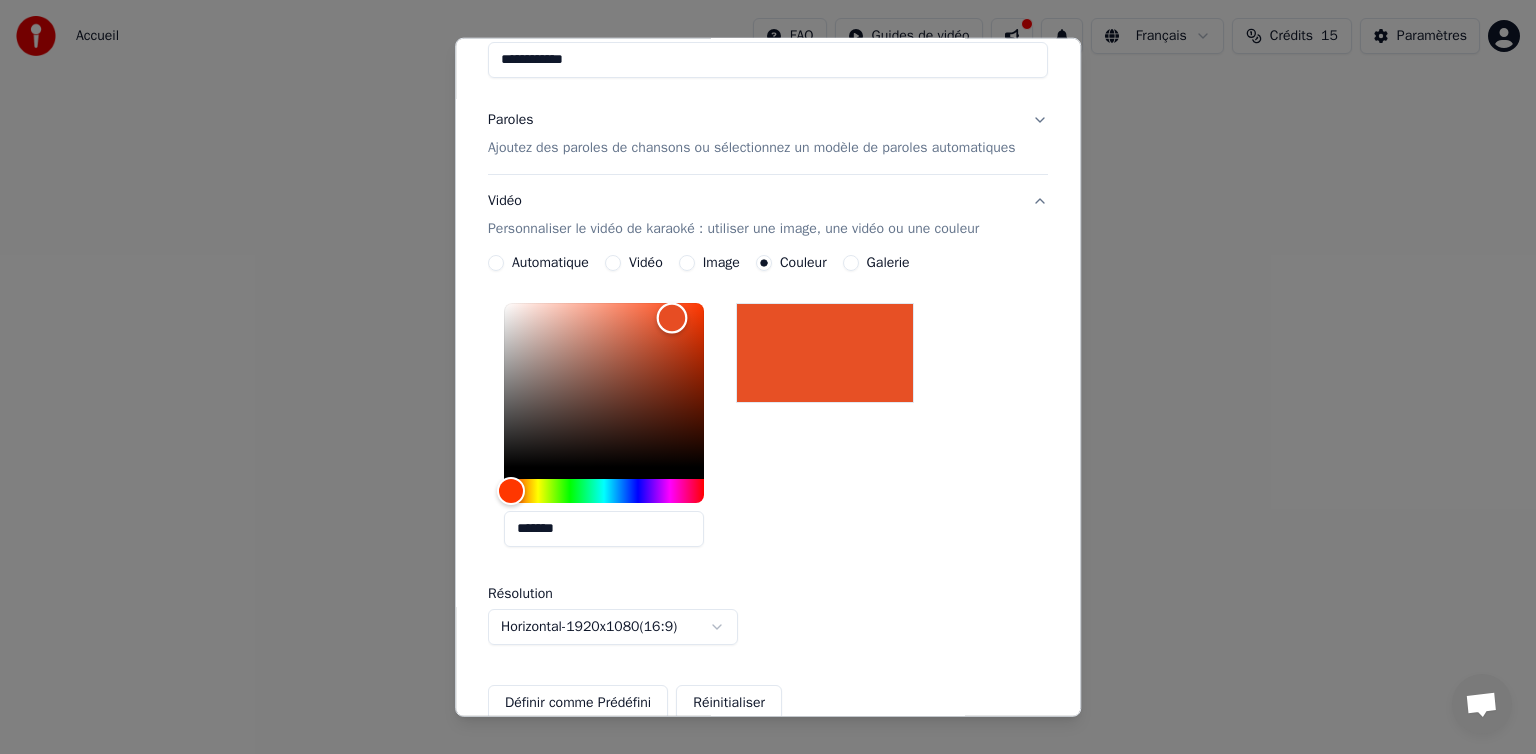 drag, startPoint x: 536, startPoint y: 368, endPoint x: 657, endPoint y: 317, distance: 131.30879 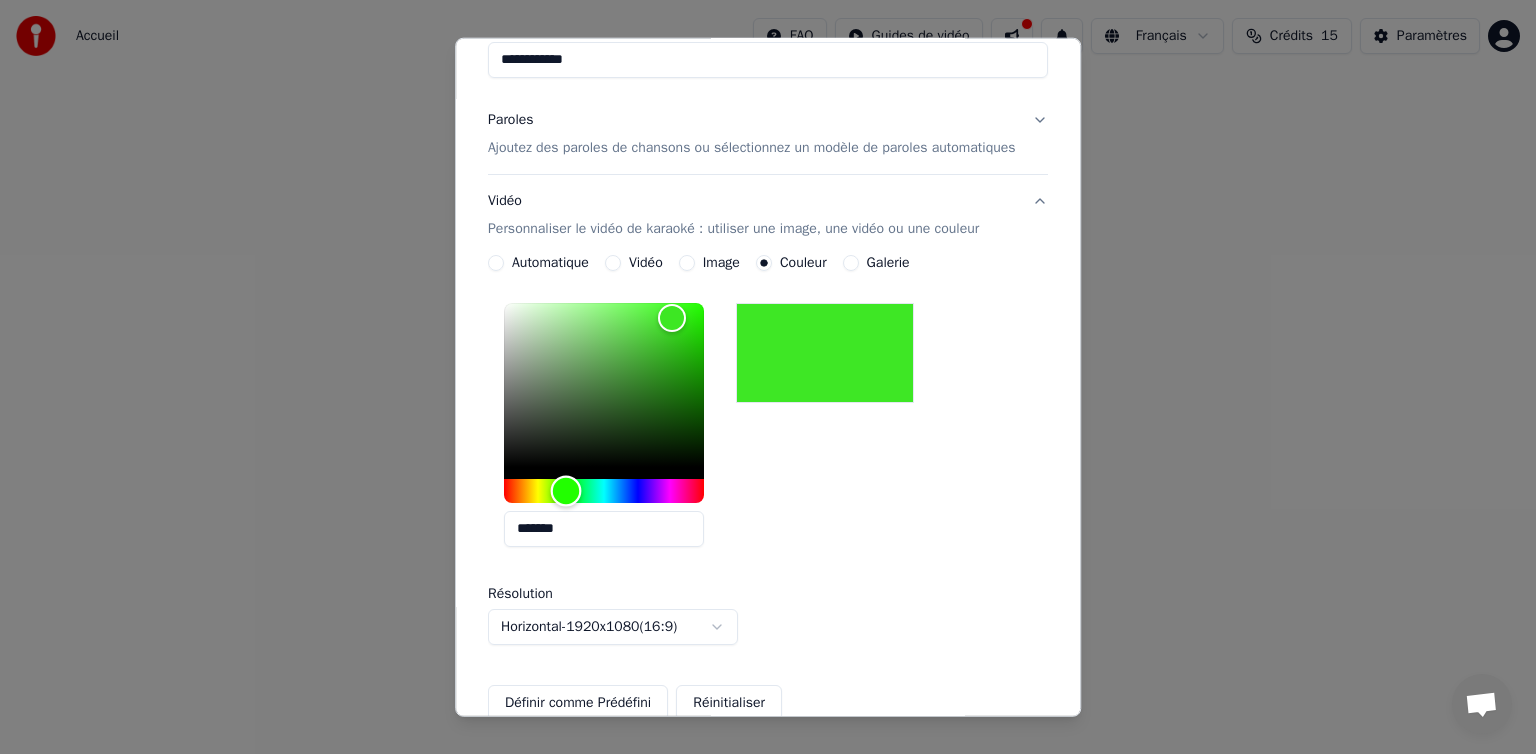 drag, startPoint x: 499, startPoint y: 486, endPoint x: 551, endPoint y: 495, distance: 52.773098 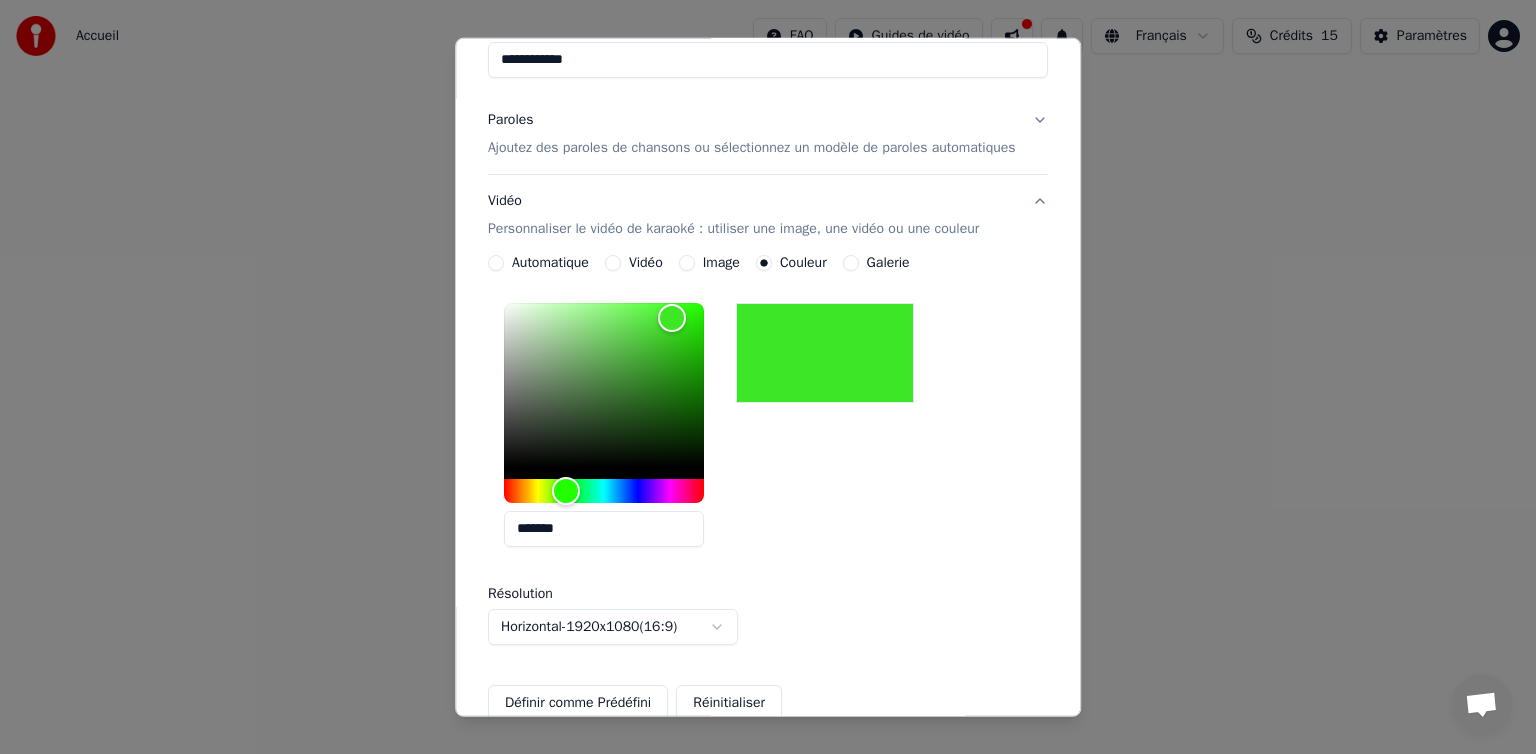 click at bounding box center (825, 353) 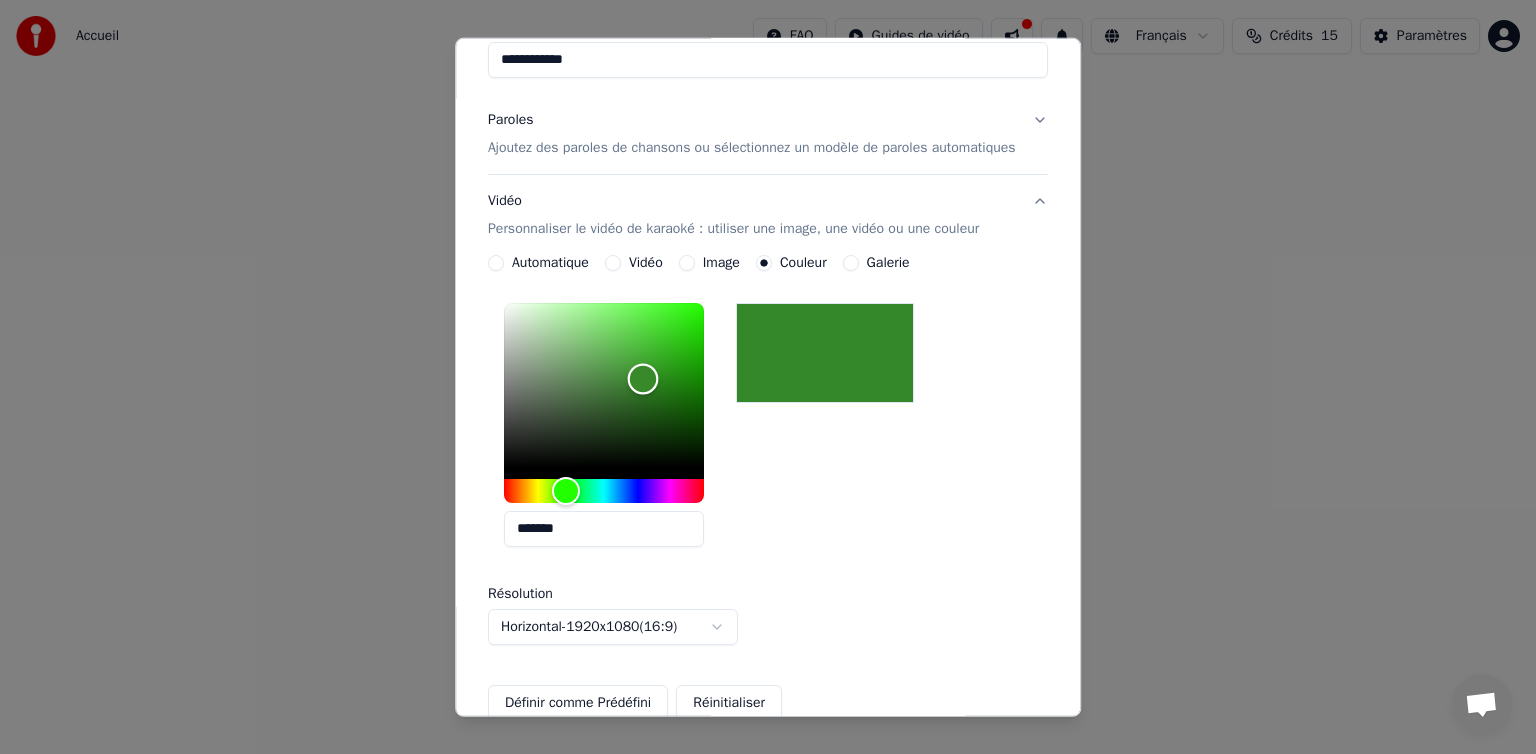 drag, startPoint x: 658, startPoint y: 320, endPoint x: 628, endPoint y: 378, distance: 65.29931 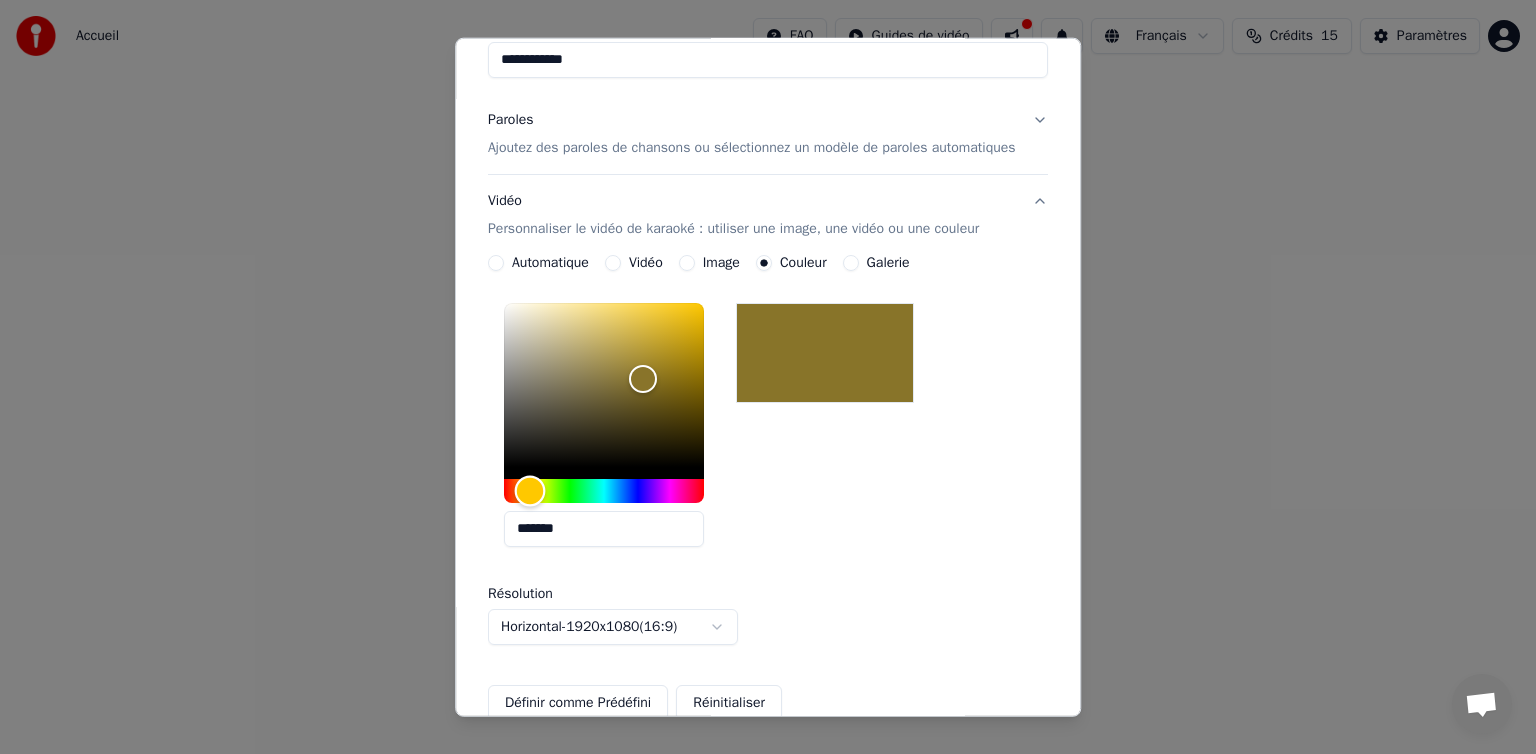 drag, startPoint x: 555, startPoint y: 480, endPoint x: 515, endPoint y: 483, distance: 40.112343 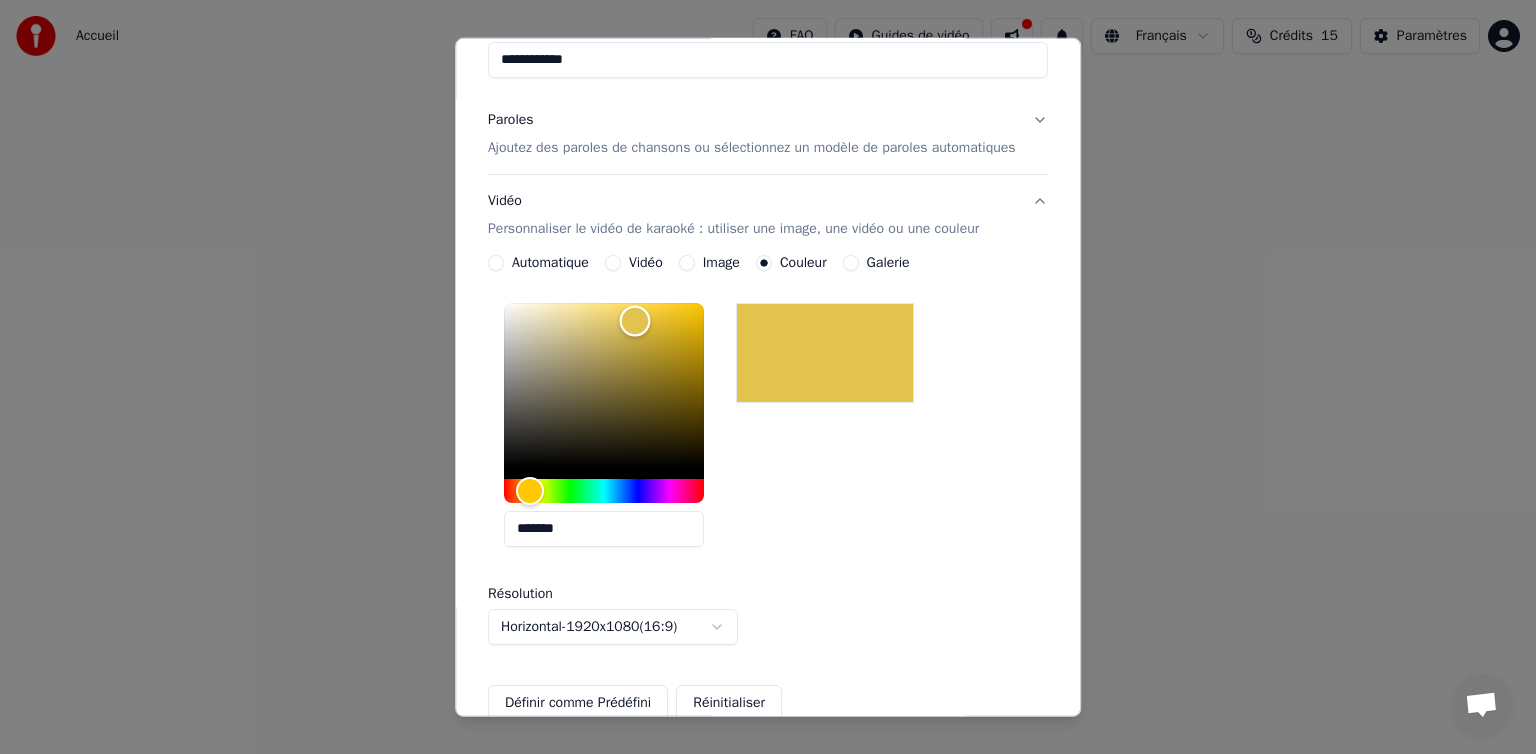 drag, startPoint x: 624, startPoint y: 372, endPoint x: 620, endPoint y: 320, distance: 52.153618 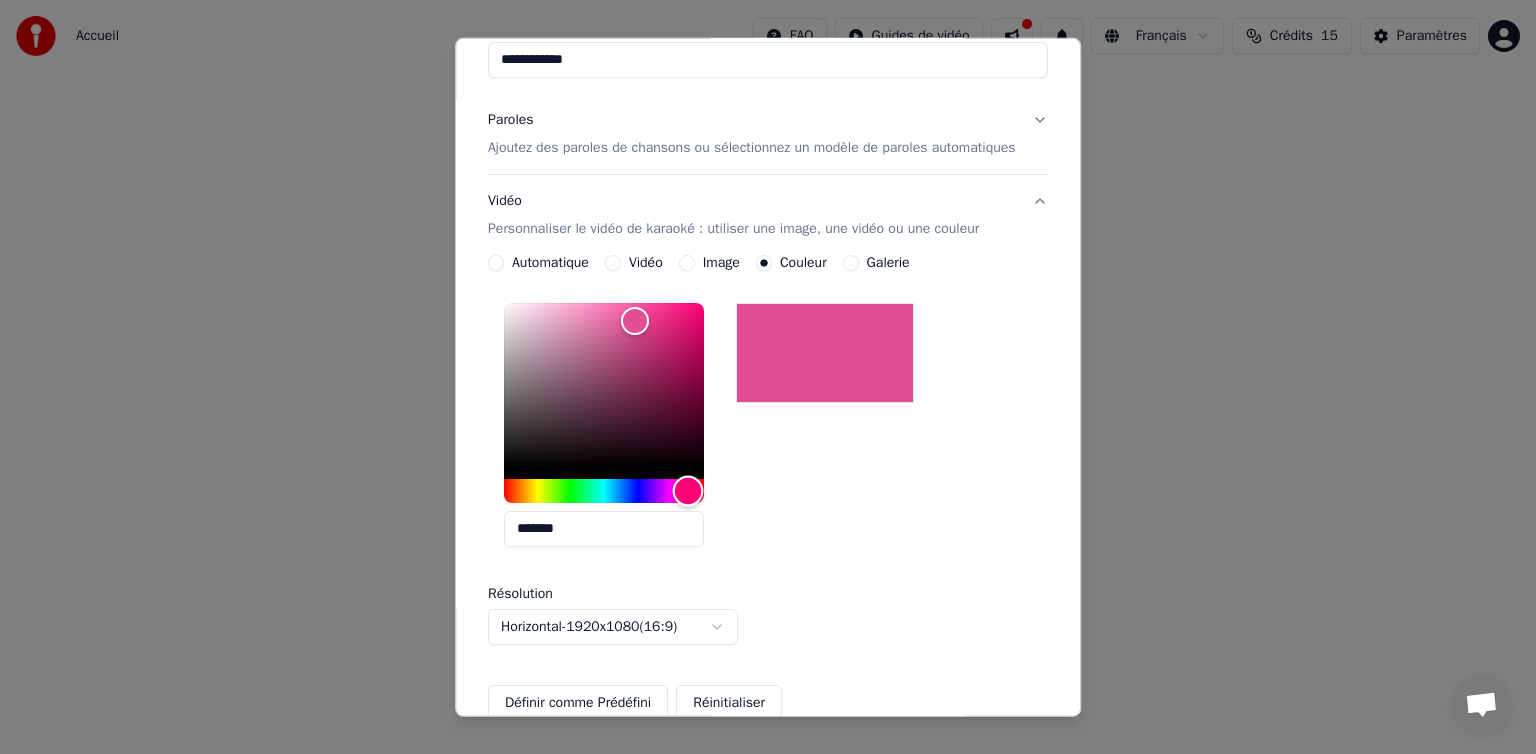 type on "*******" 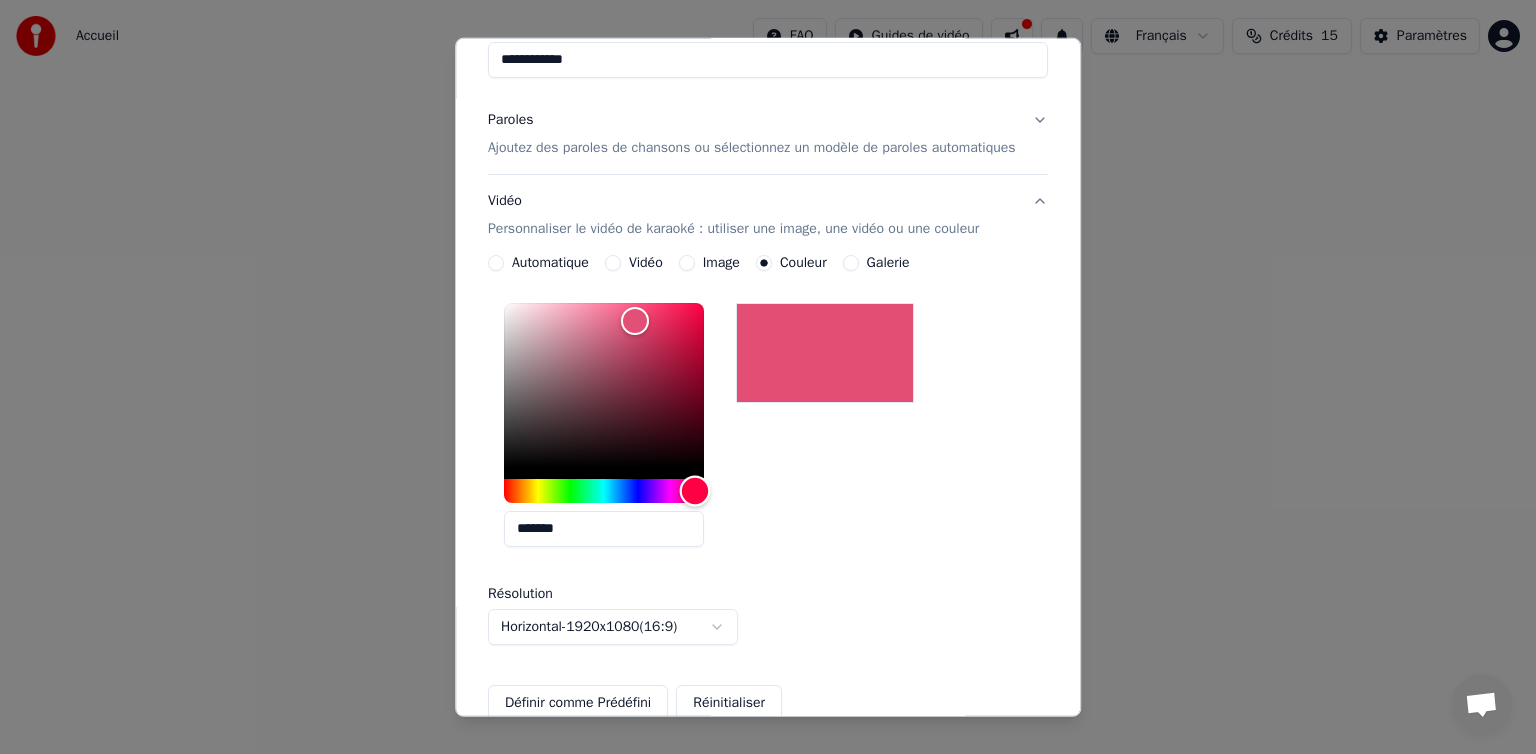 drag, startPoint x: 508, startPoint y: 485, endPoint x: 680, endPoint y: 492, distance: 172.14238 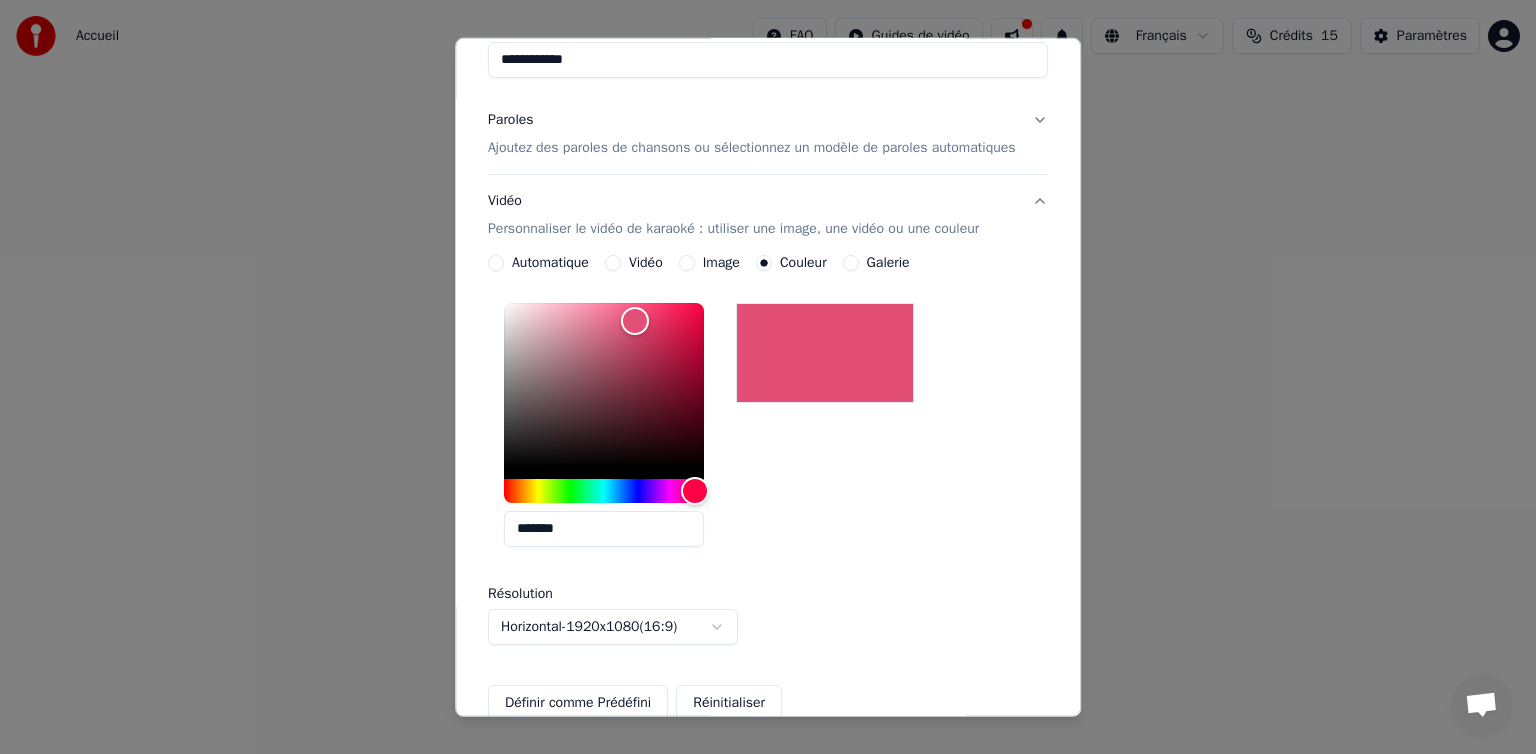 click on "*******" at bounding box center [768, 429] 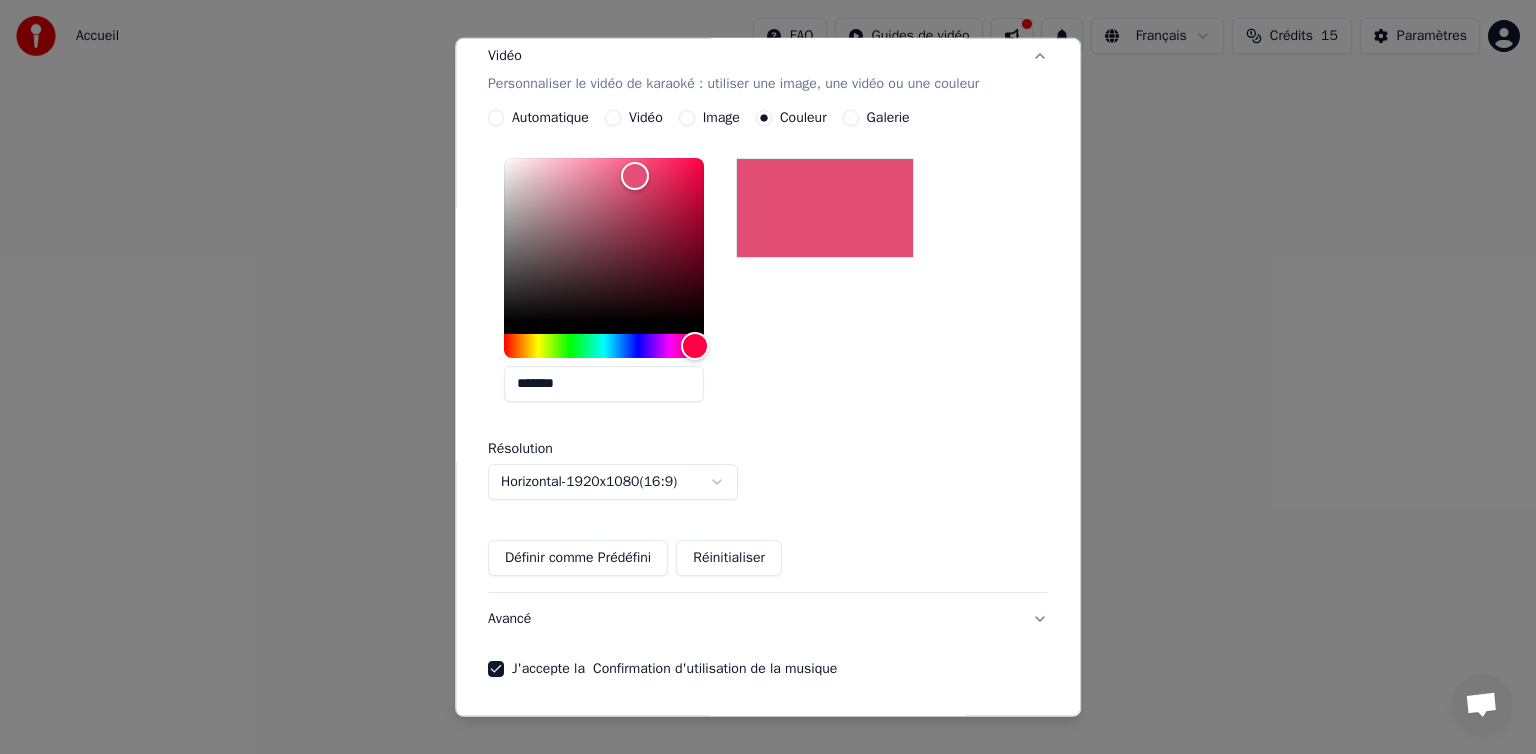 click on "Définir comme Prédéfini" at bounding box center [578, 558] 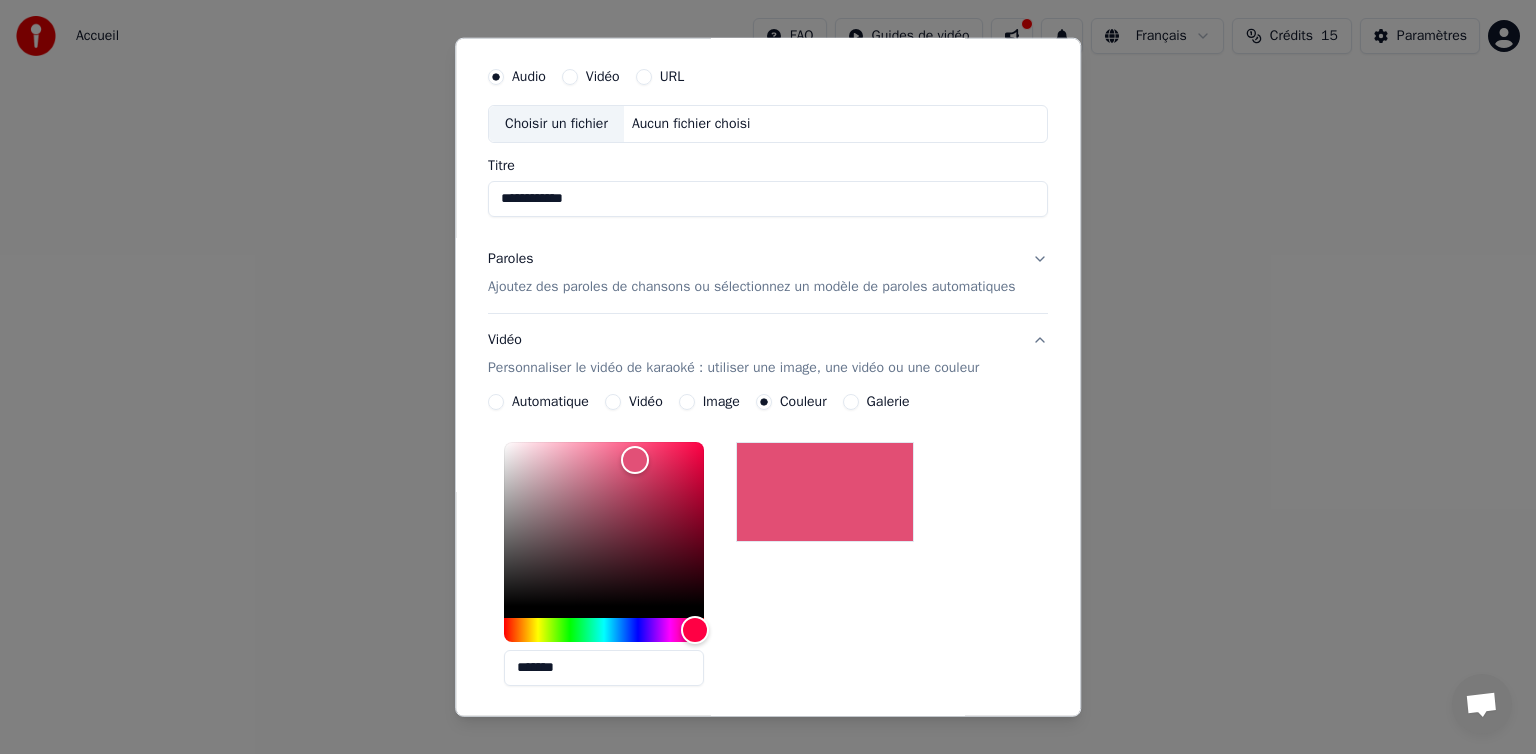 scroll, scrollTop: 0, scrollLeft: 0, axis: both 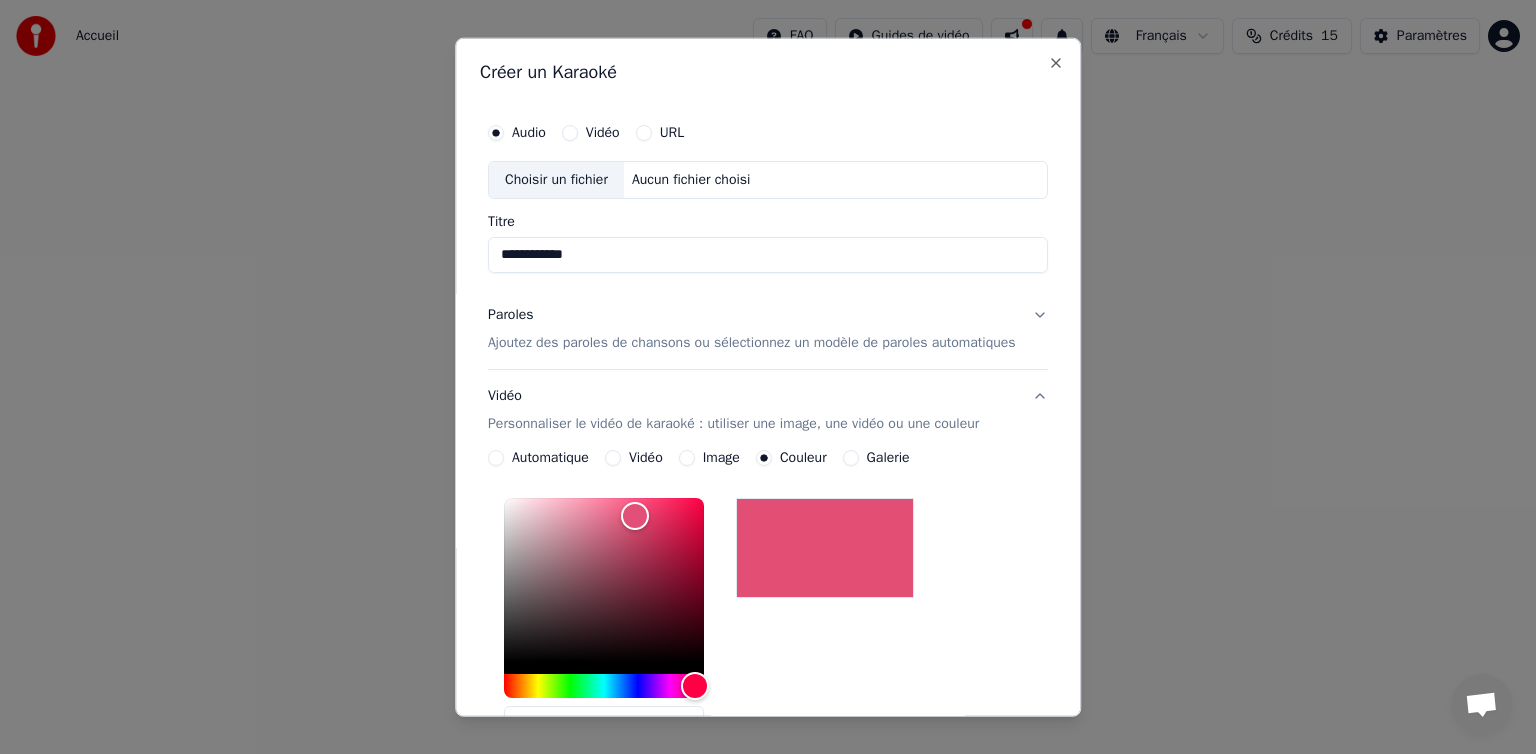 click on "Paroles Ajoutez des paroles de chansons ou sélectionnez un modèle de paroles automatiques" at bounding box center (768, 329) 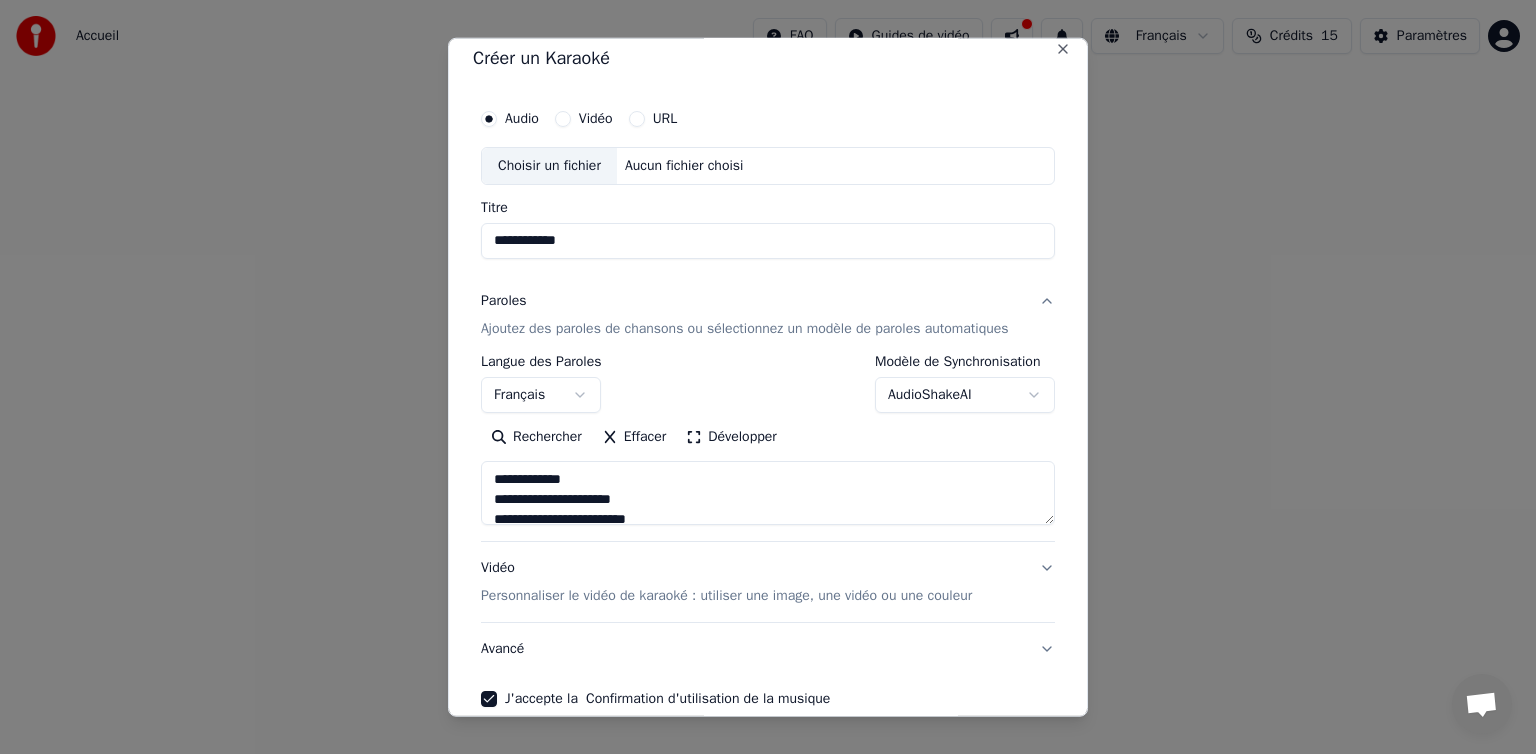 scroll, scrollTop: 16, scrollLeft: 0, axis: vertical 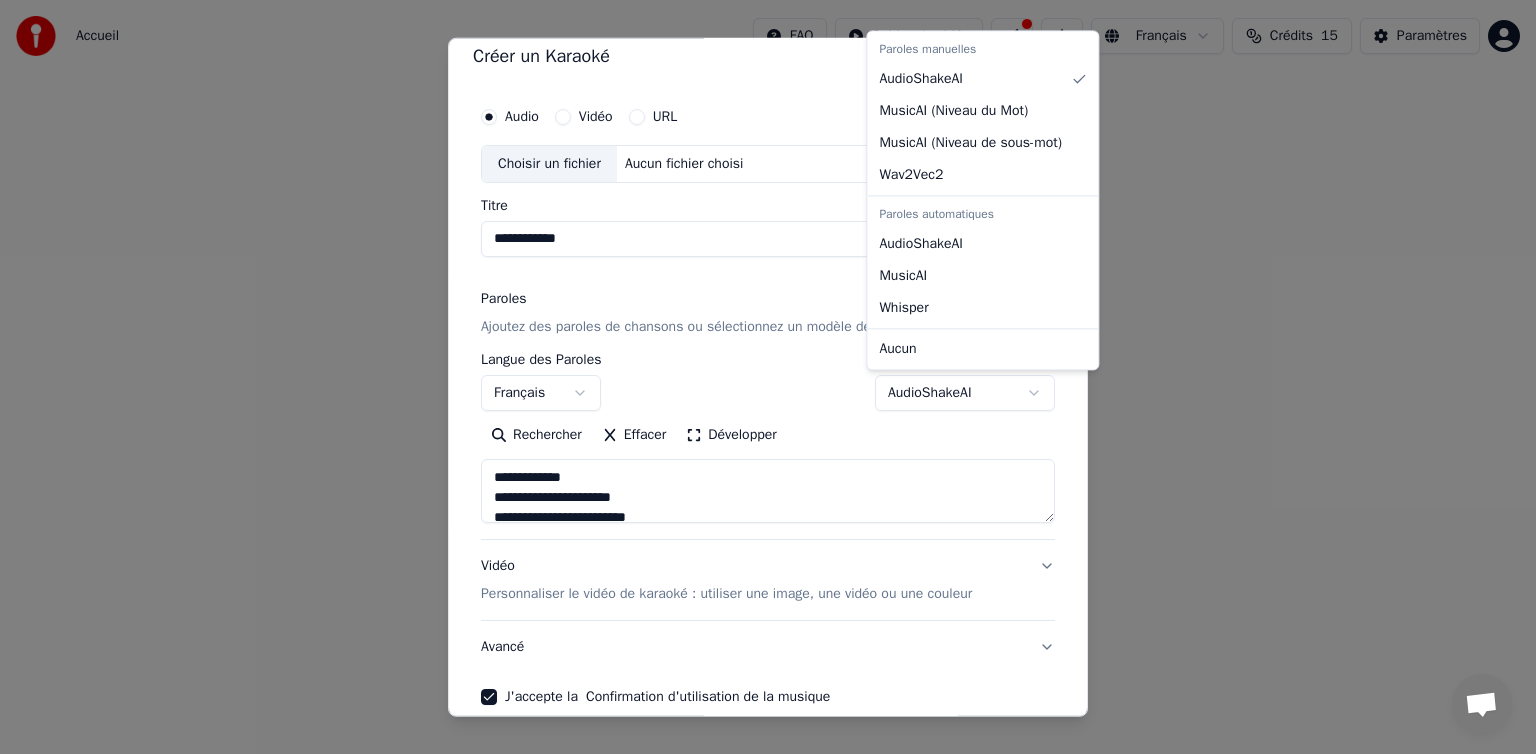 click on "**********" at bounding box center (768, 300) 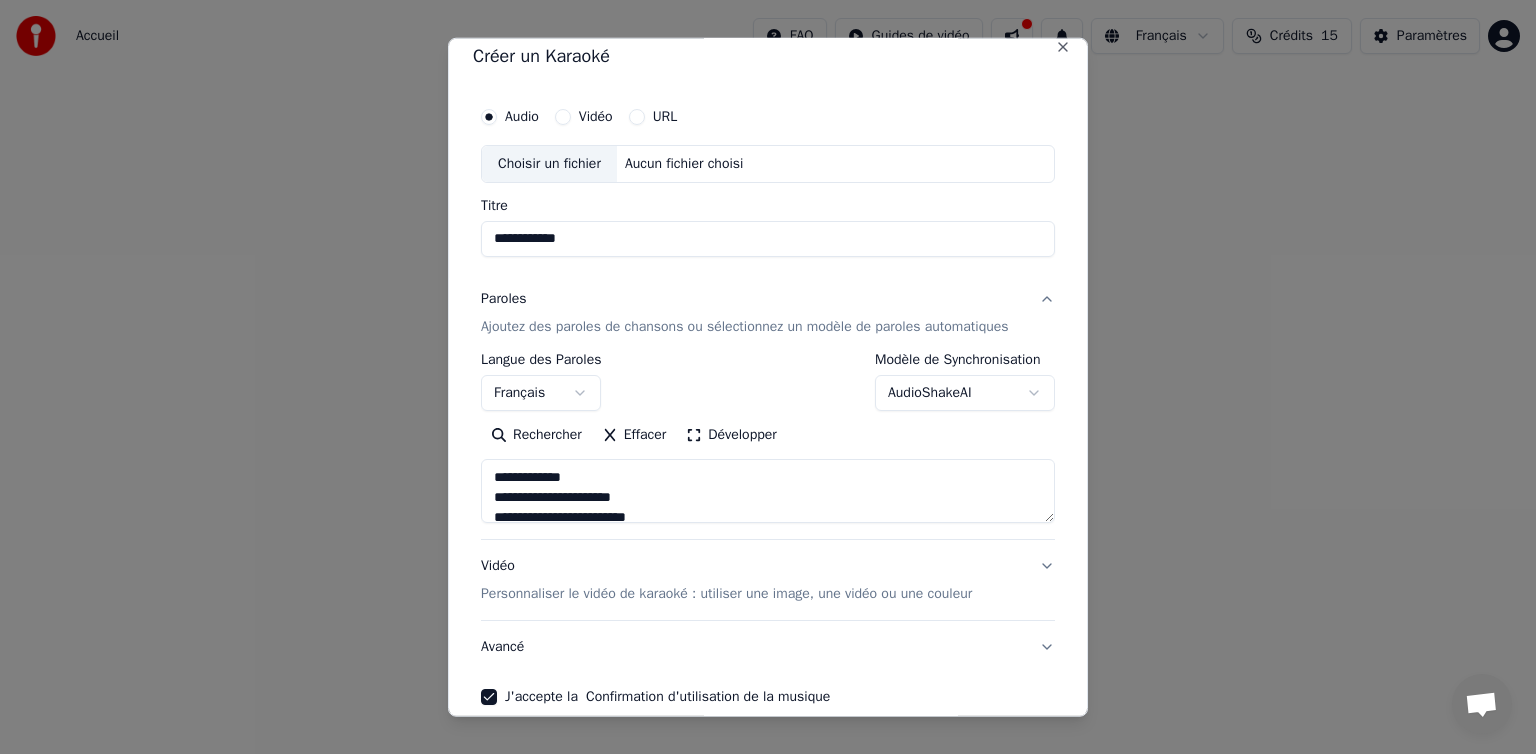 click on "**********" at bounding box center (768, 300) 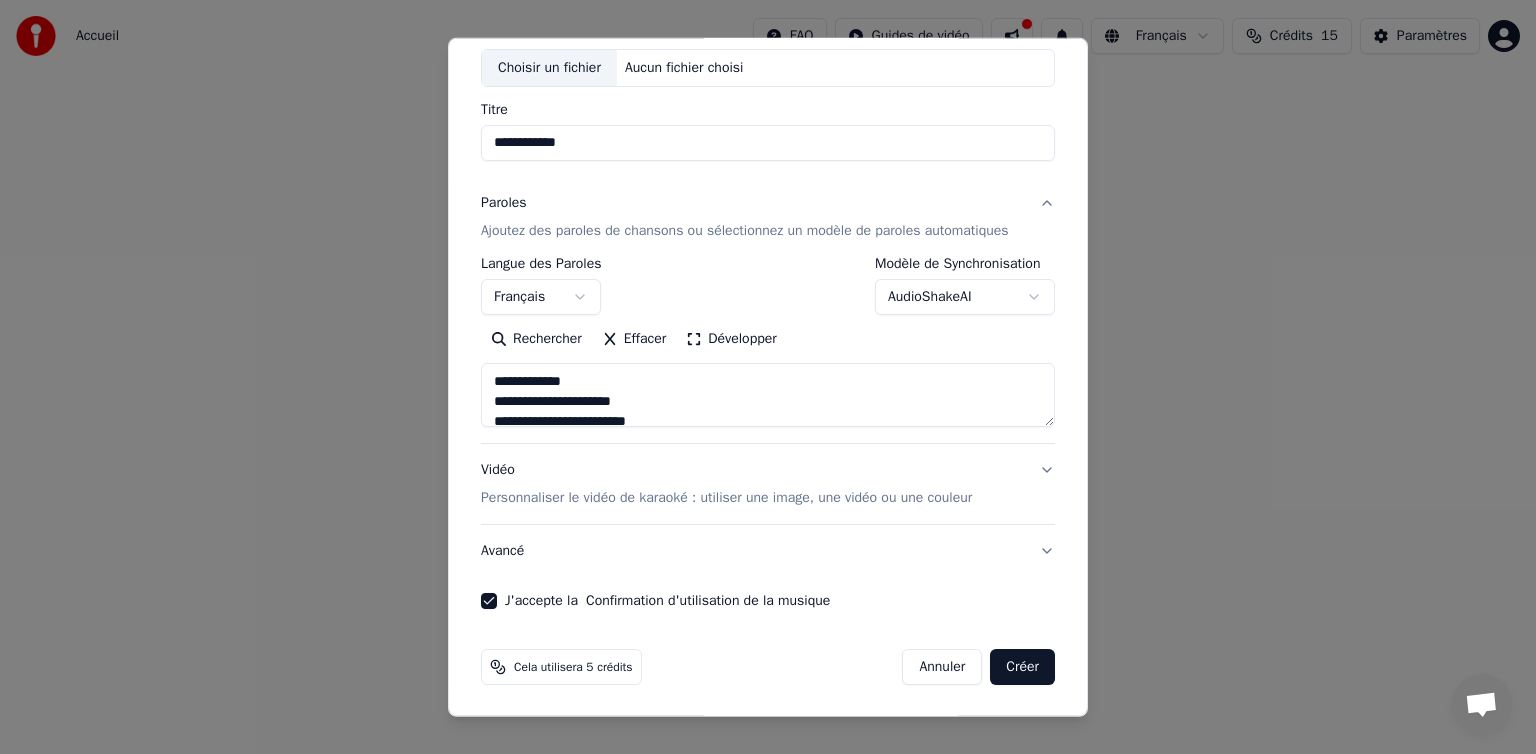 scroll, scrollTop: 0, scrollLeft: 0, axis: both 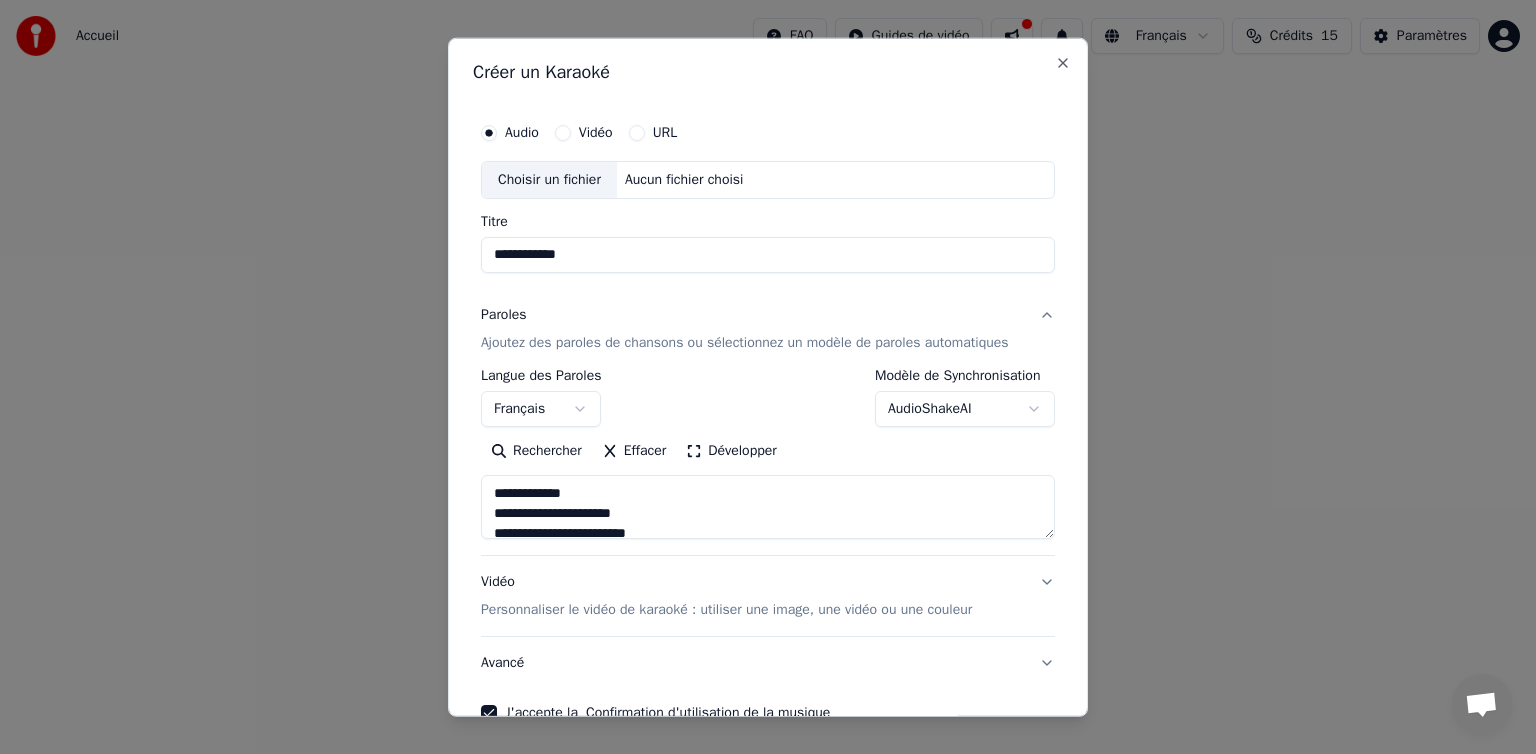 click on "Choisir un fichier" at bounding box center [549, 180] 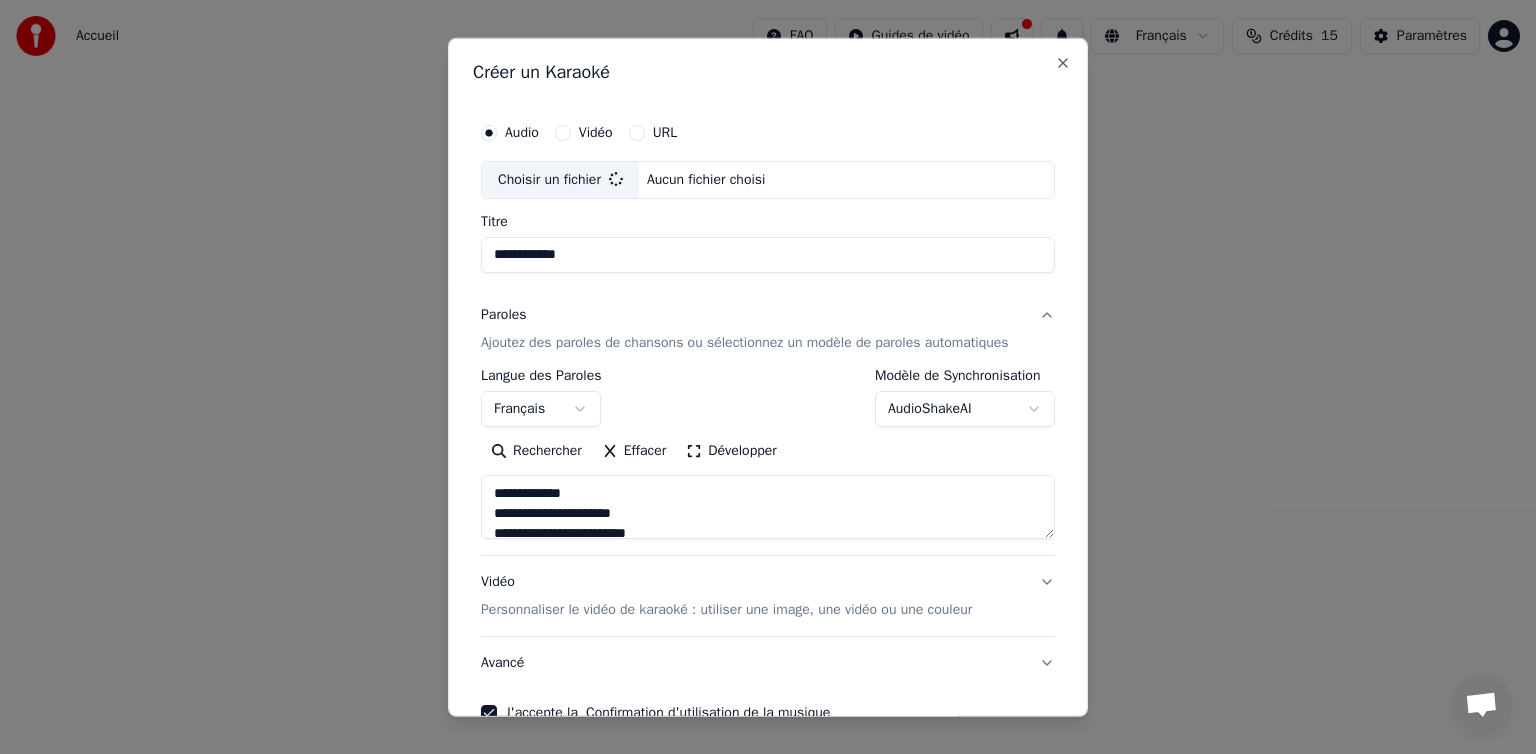 type on "**********" 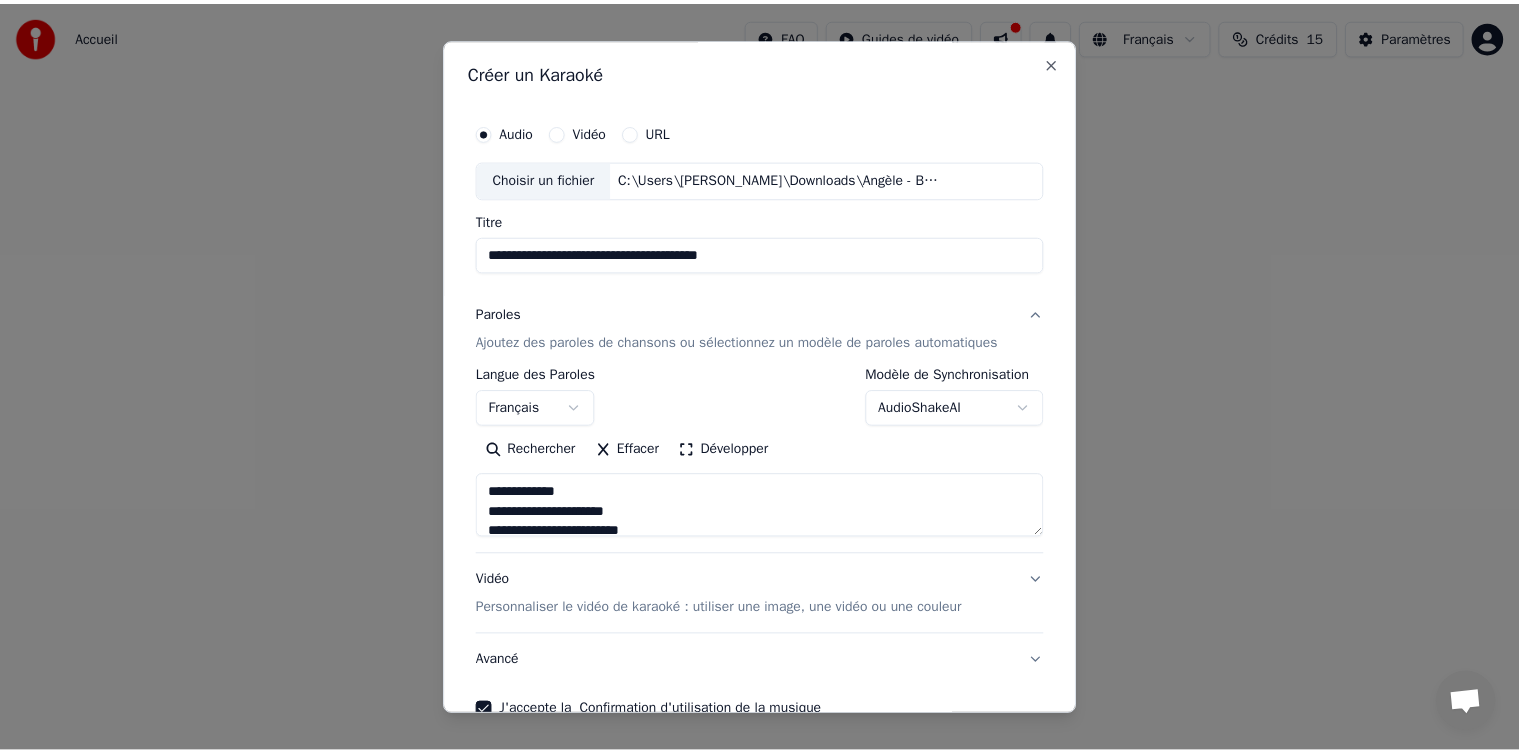 scroll, scrollTop: 112, scrollLeft: 0, axis: vertical 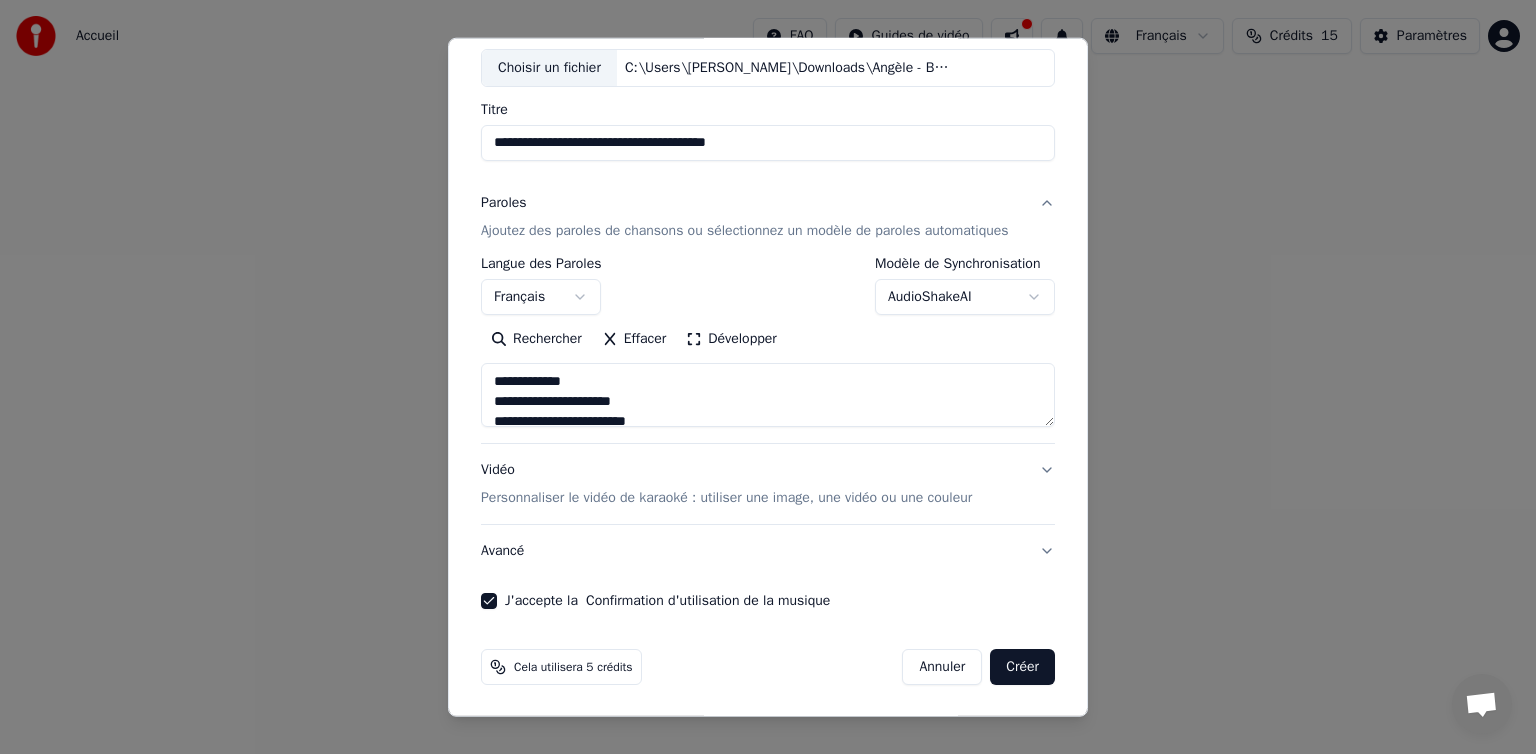 click on "Créer" at bounding box center (1022, 667) 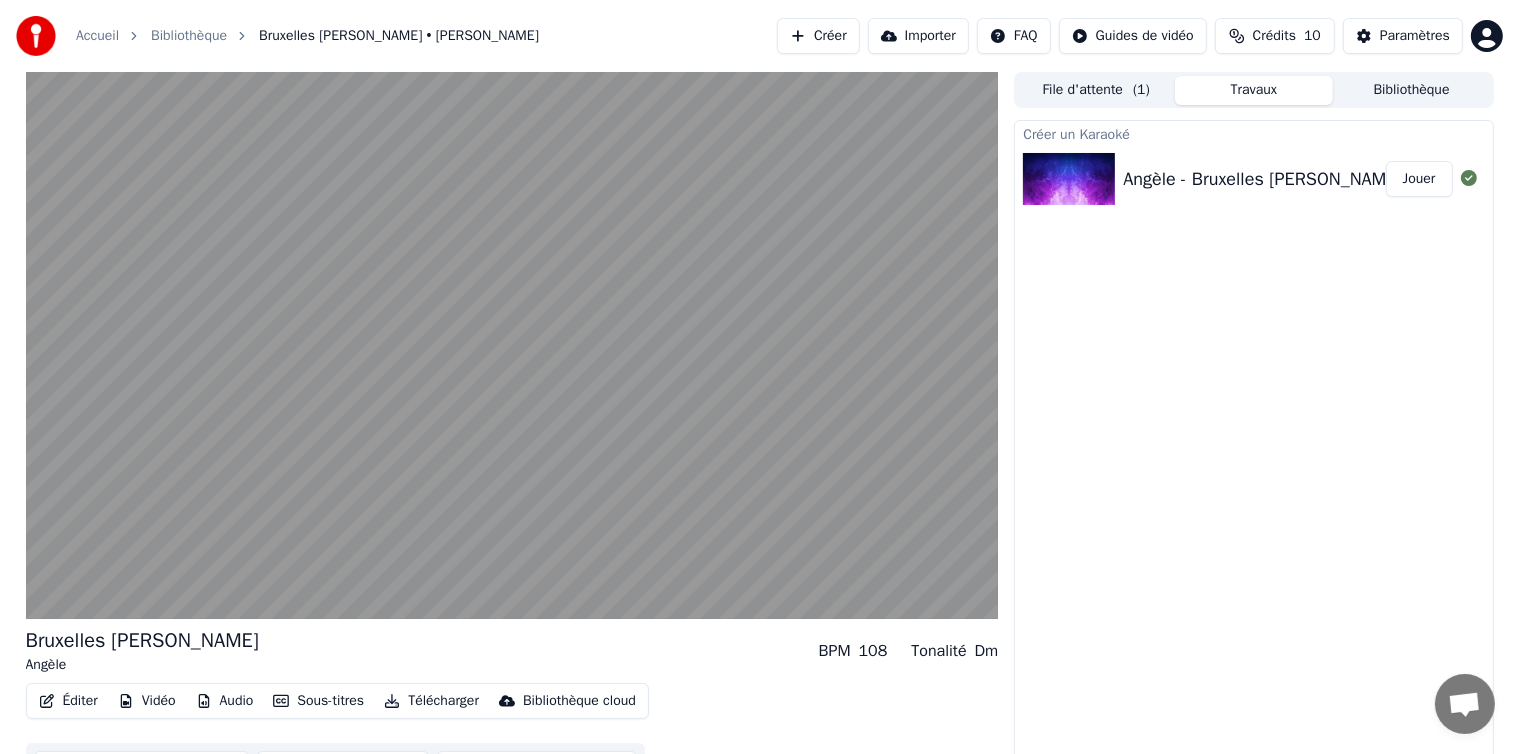 click on "Jouer" at bounding box center [1419, 179] 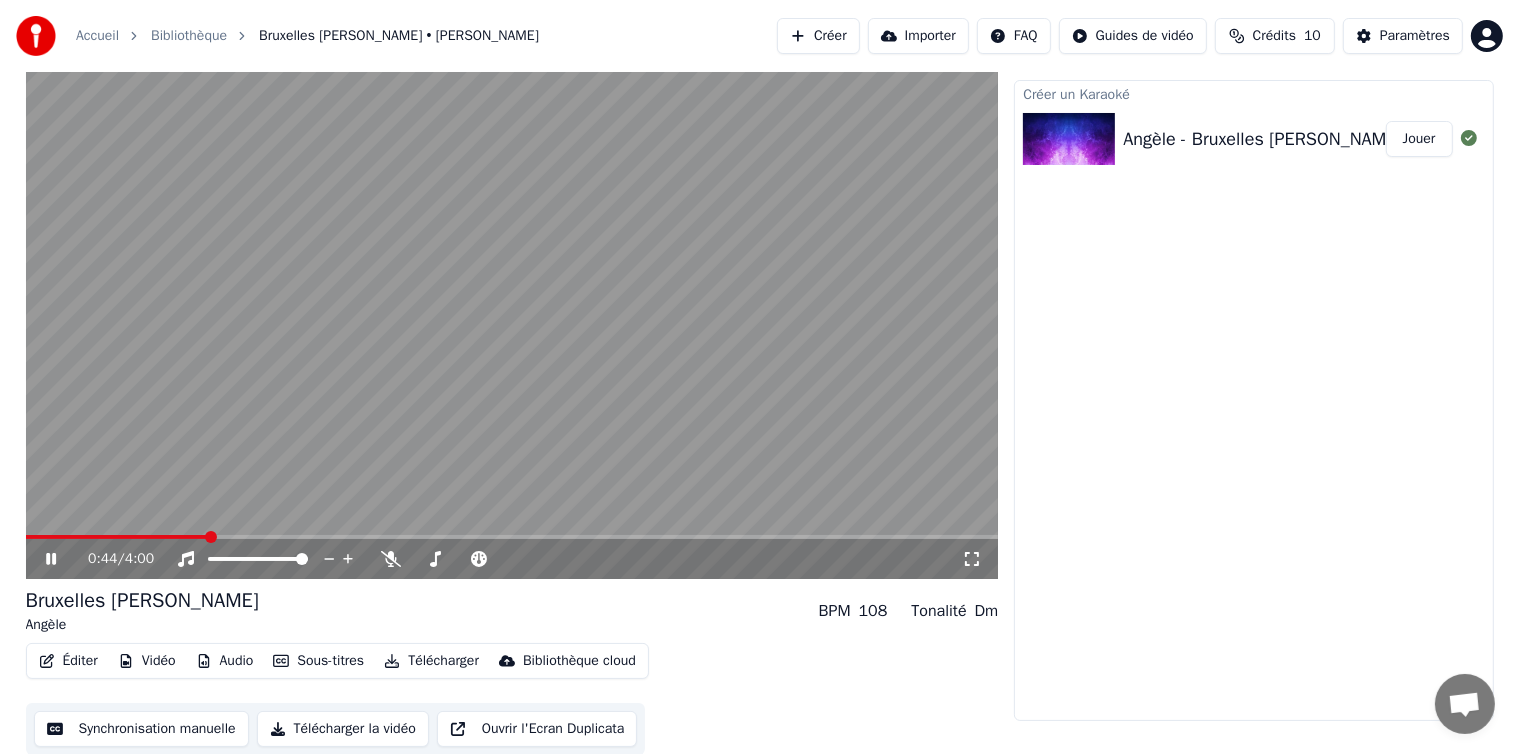 scroll, scrollTop: 0, scrollLeft: 0, axis: both 